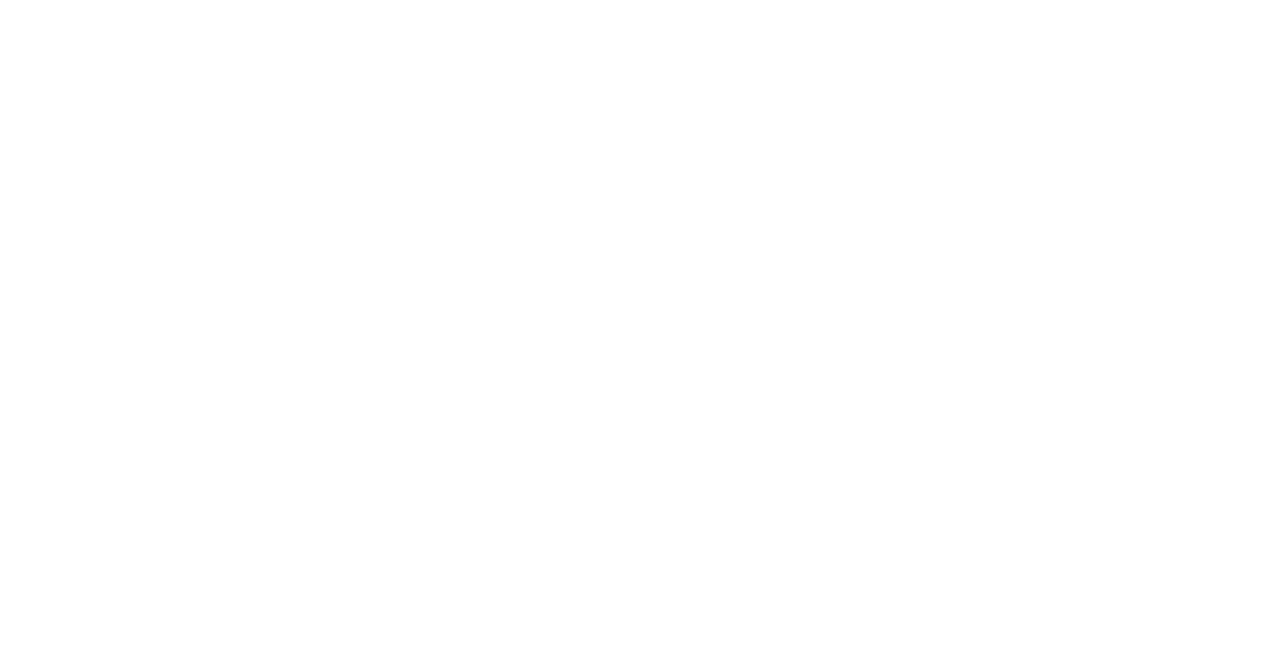 scroll, scrollTop: 0, scrollLeft: 0, axis: both 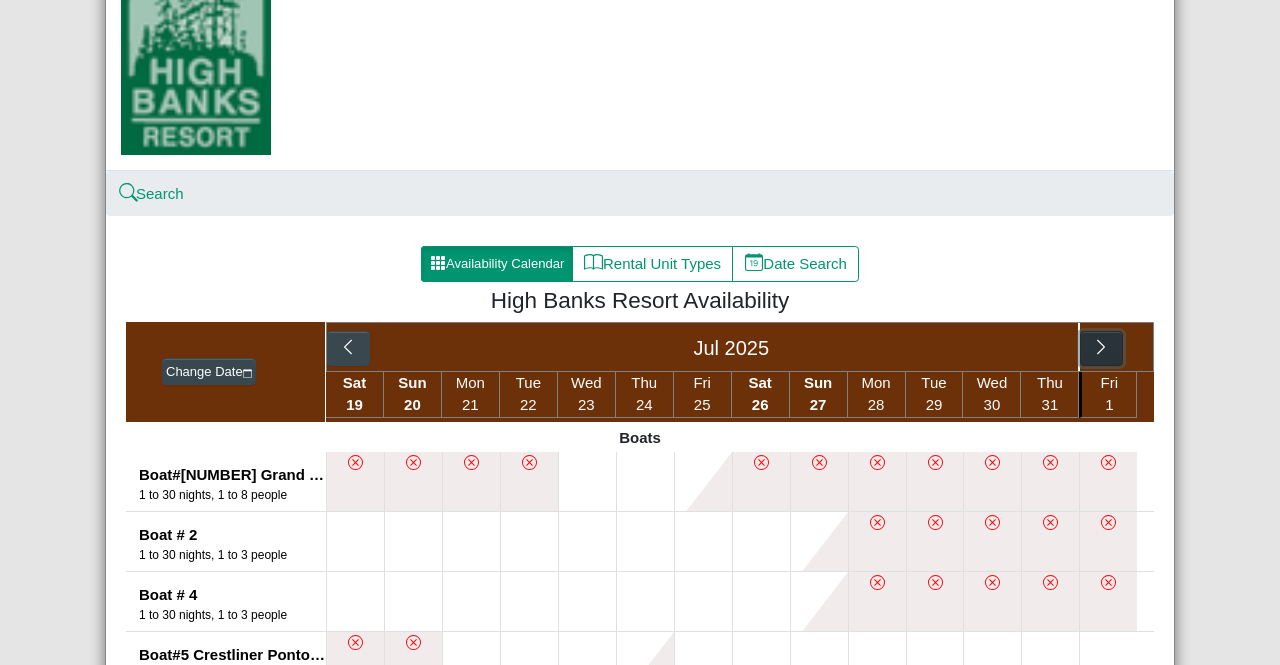 click at bounding box center [1101, 349] 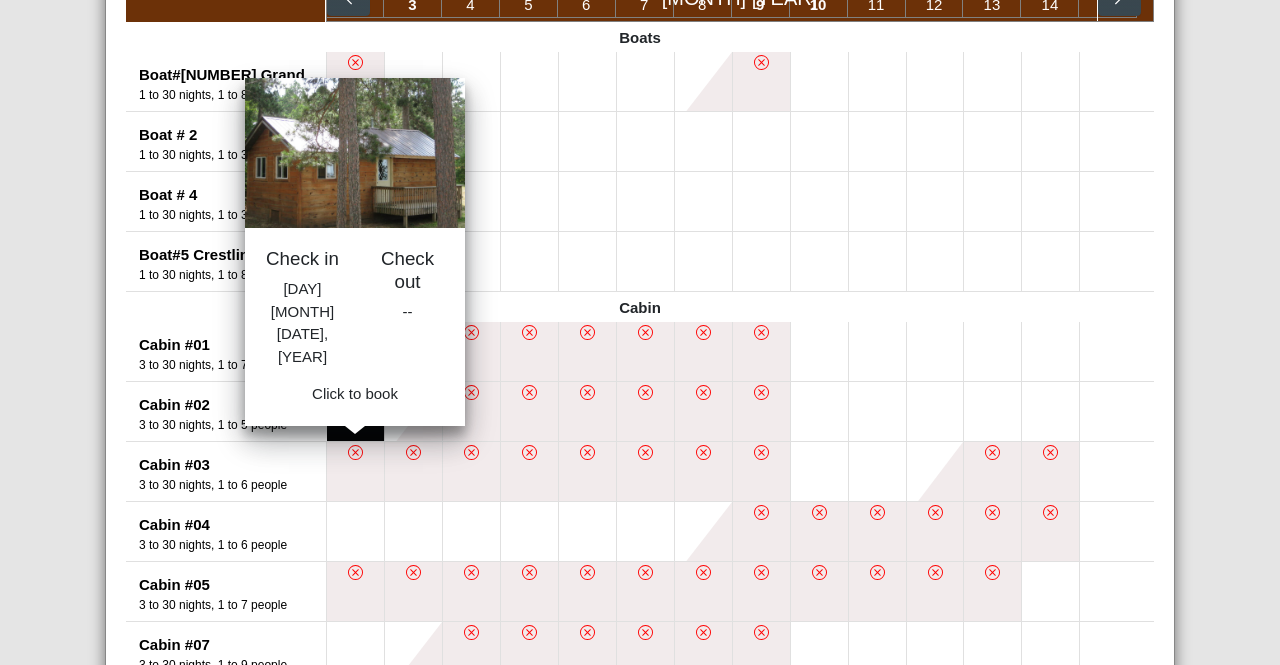scroll, scrollTop: 400, scrollLeft: 0, axis: vertical 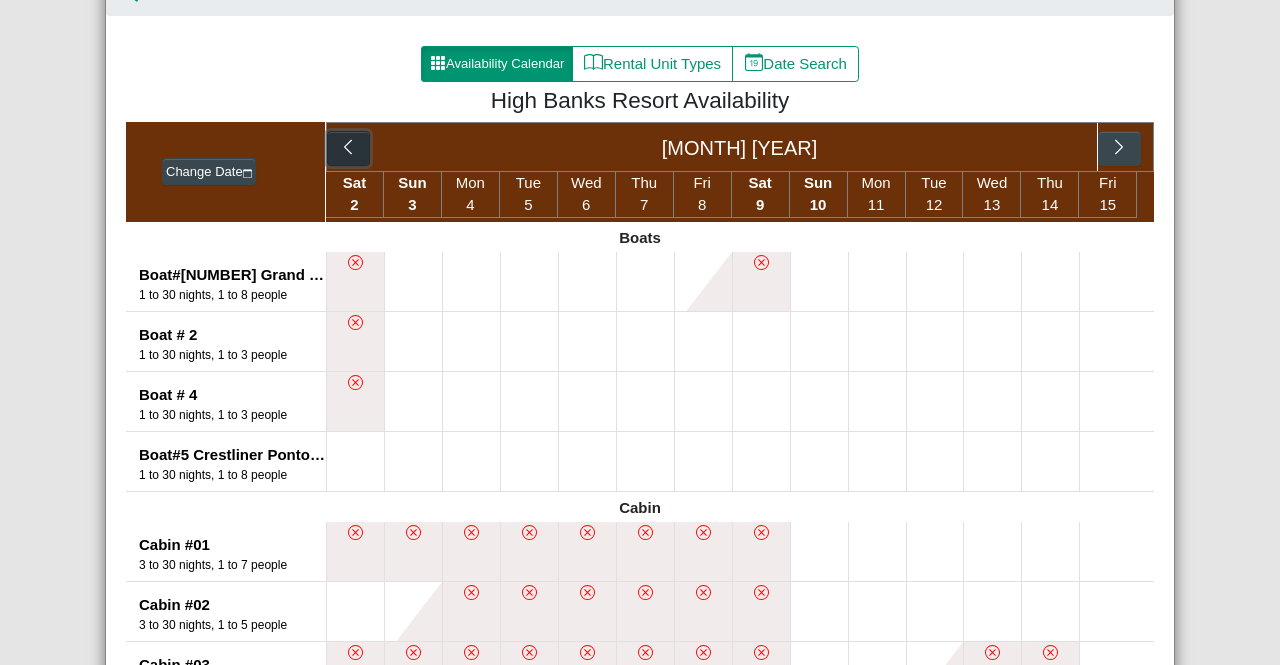 click 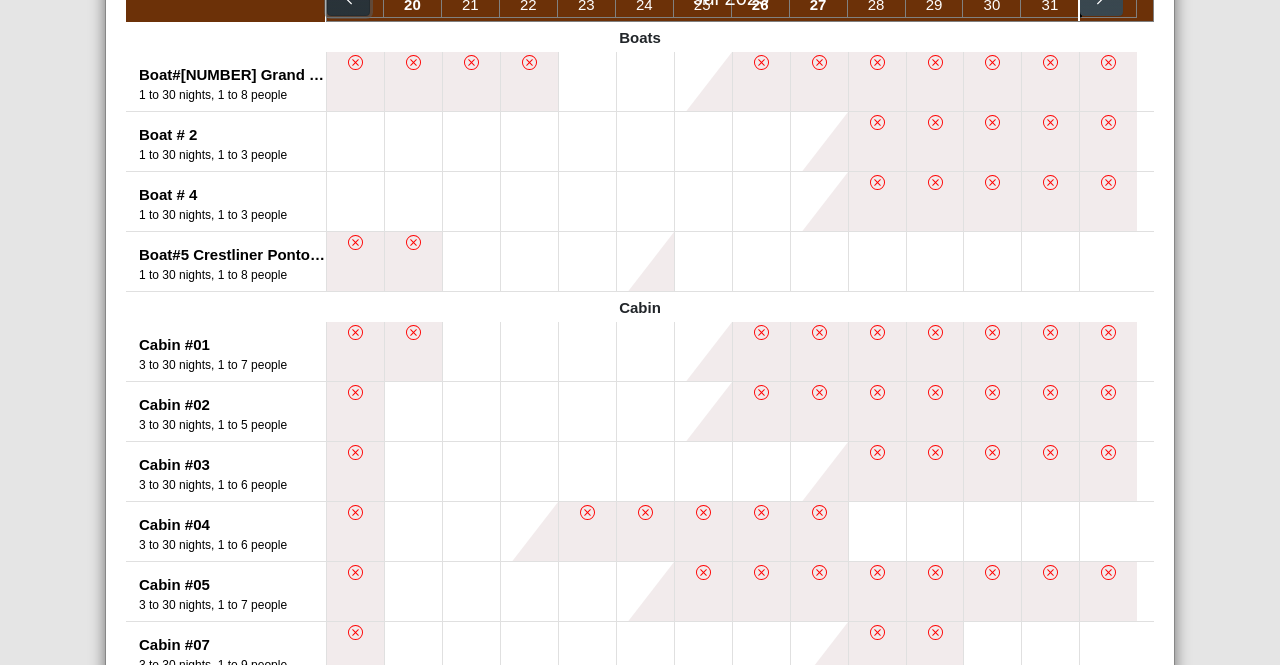 scroll, scrollTop: 500, scrollLeft: 0, axis: vertical 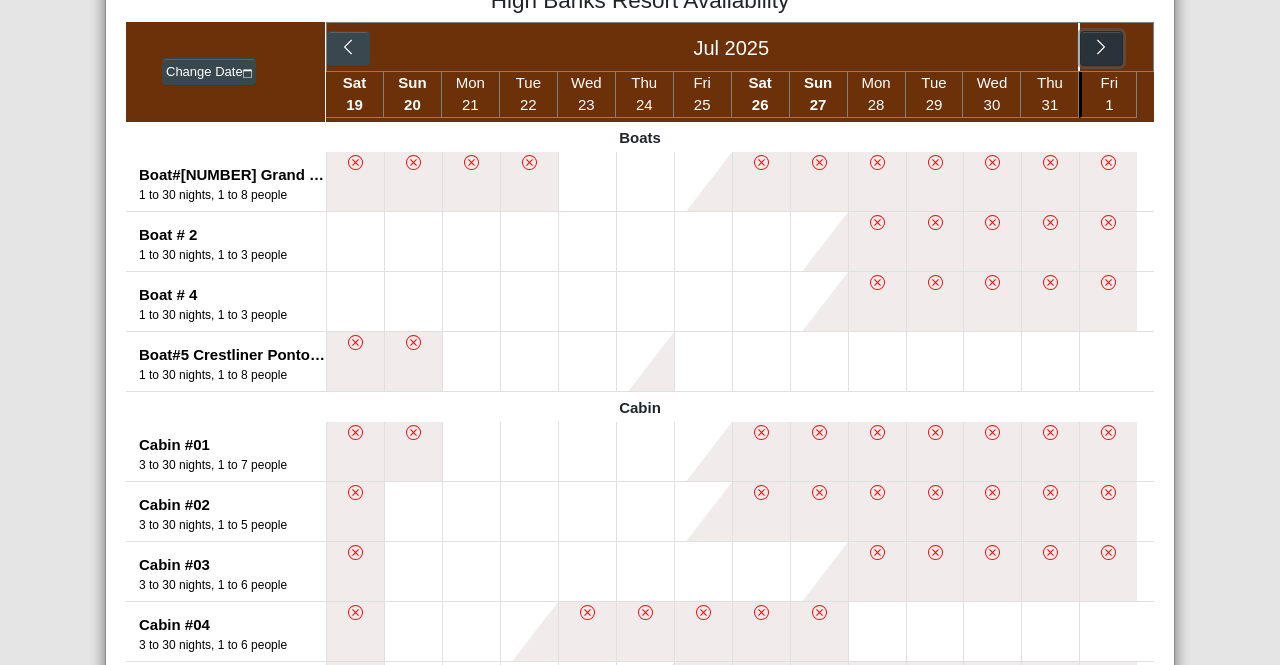 click at bounding box center [1101, 49] 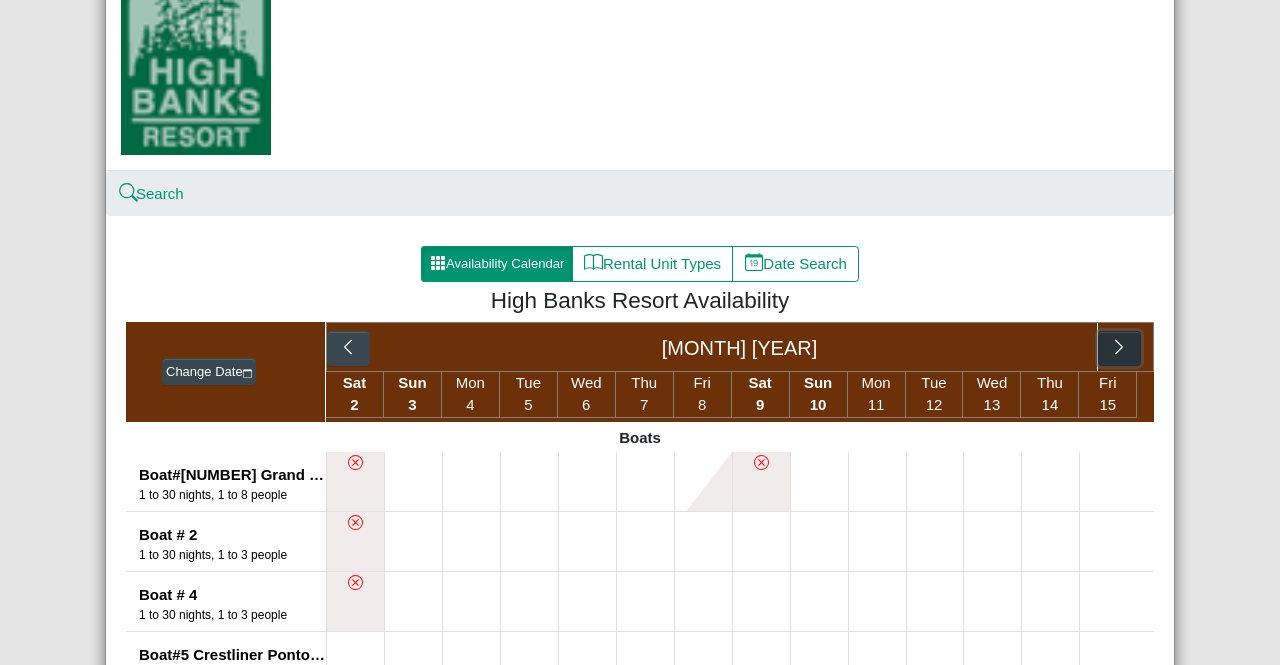 scroll, scrollTop: 0, scrollLeft: 0, axis: both 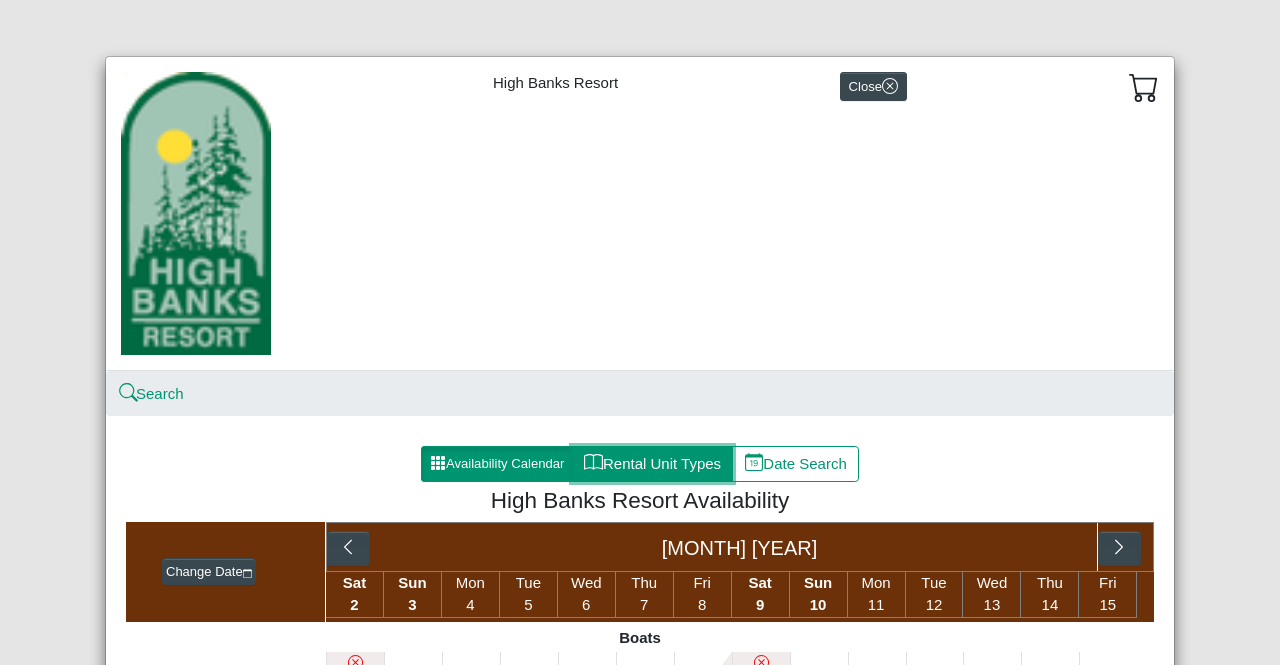 click on "Rental Unit Types" at bounding box center (652, 464) 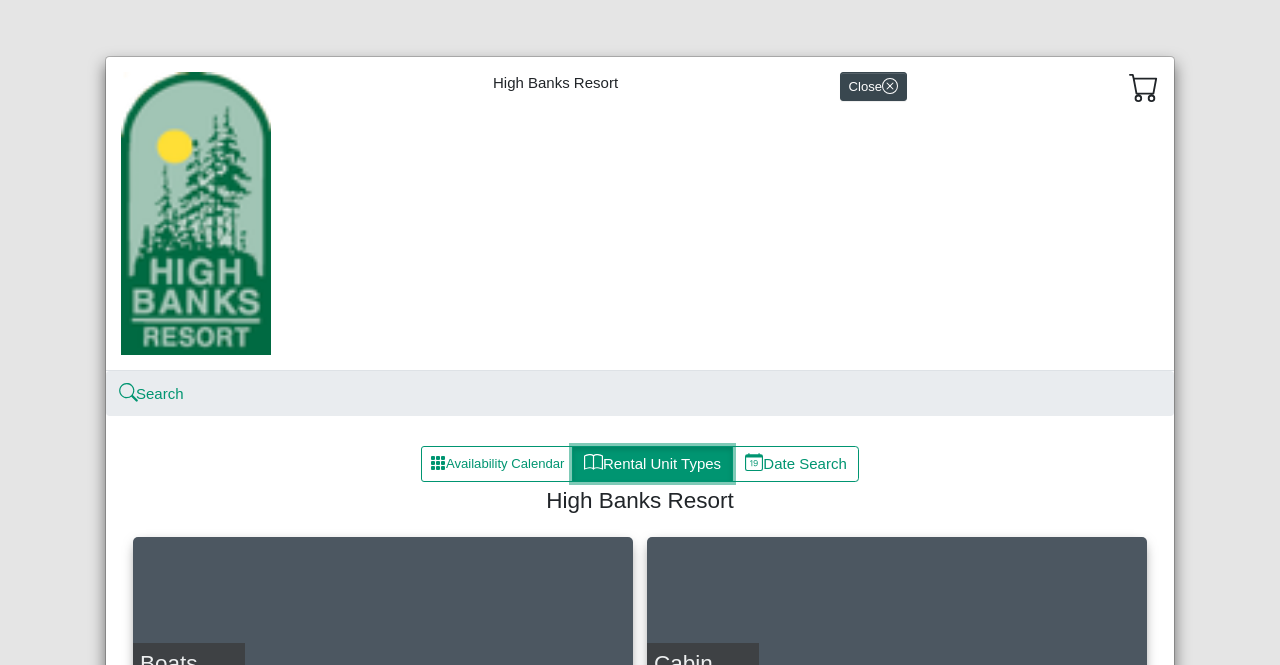 scroll, scrollTop: 400, scrollLeft: 0, axis: vertical 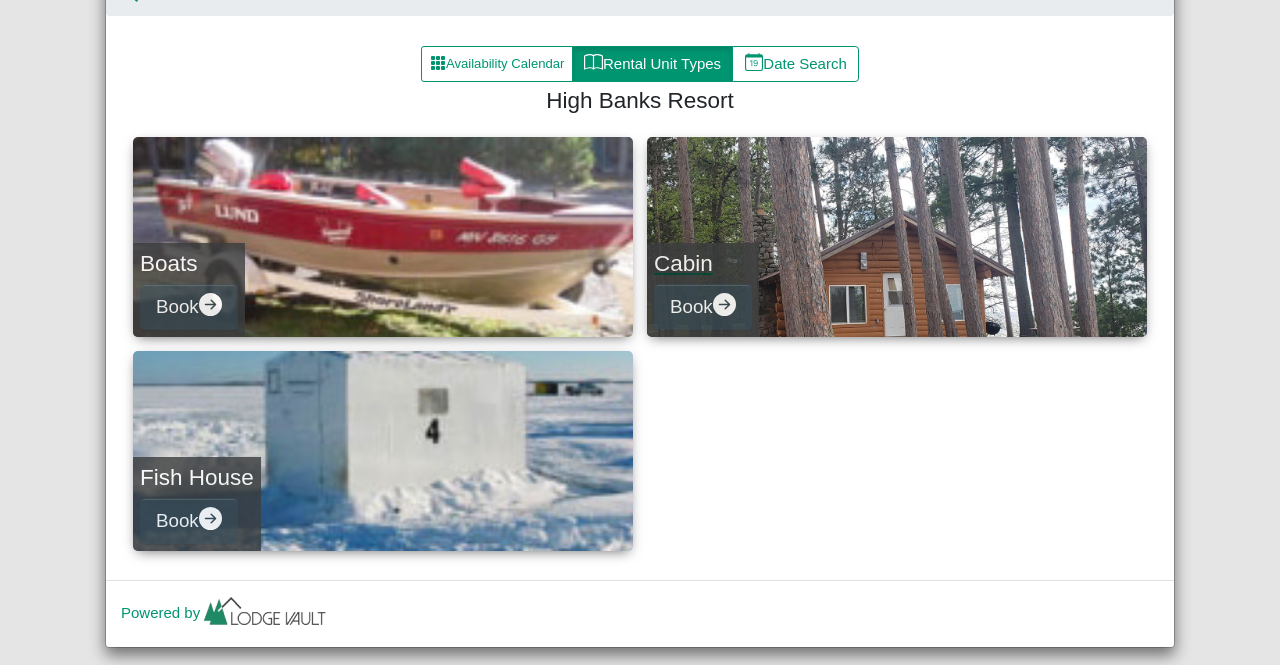 click on "Cabin  Book" at bounding box center [897, 237] 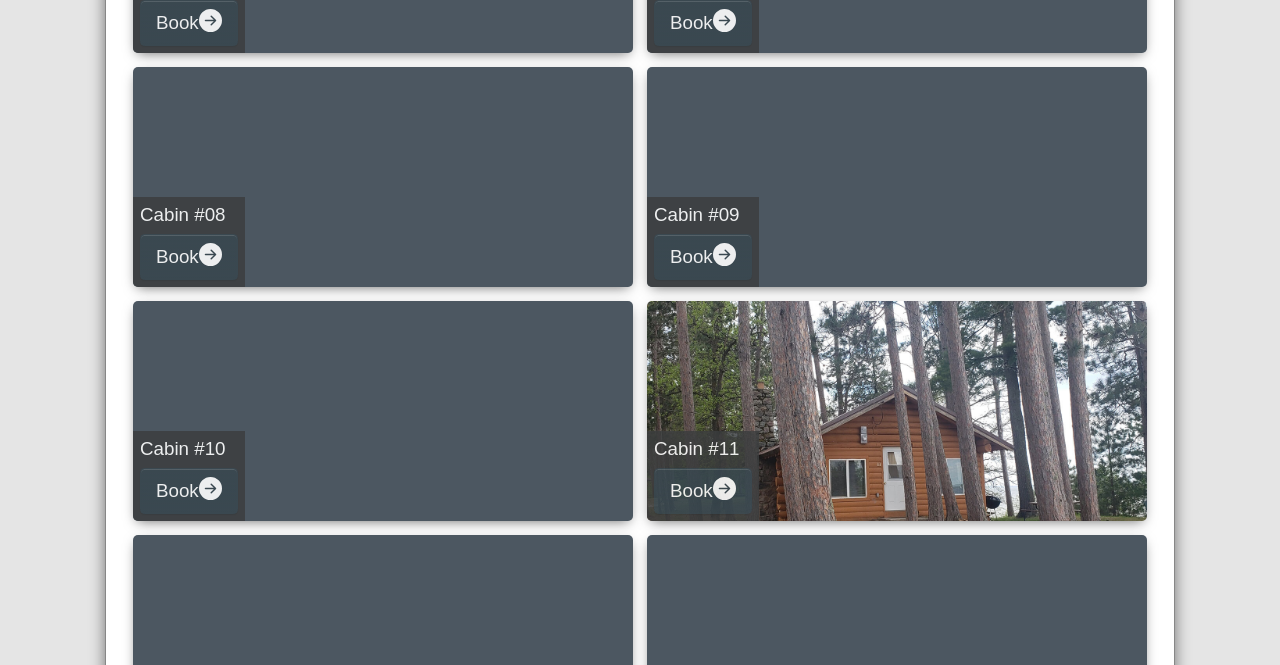 scroll, scrollTop: 1200, scrollLeft: 0, axis: vertical 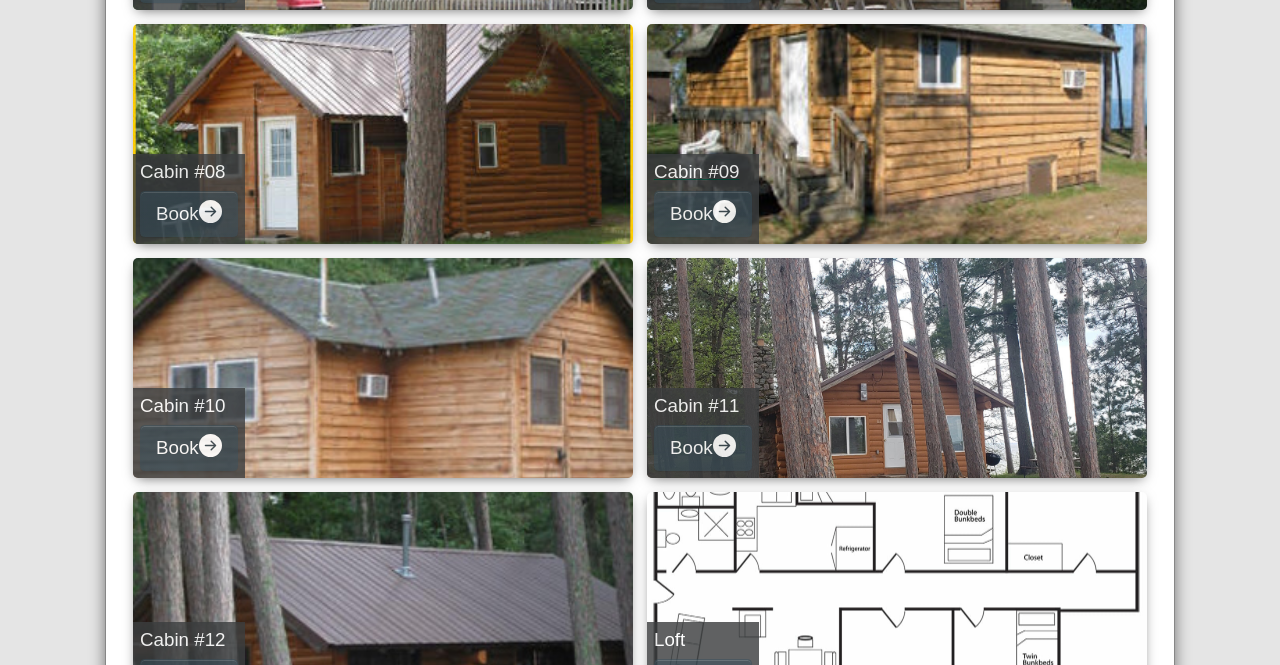 click on "Cabin #[NUMBER] Book" at bounding box center [897, 134] 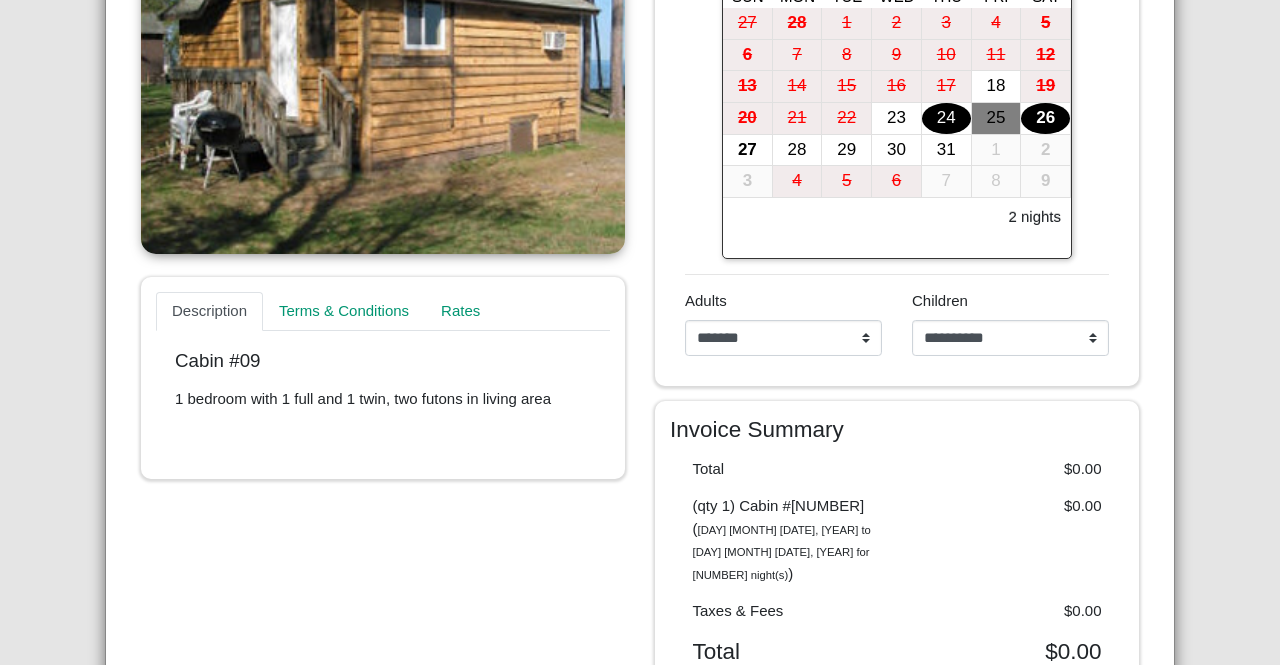 scroll, scrollTop: 380, scrollLeft: 0, axis: vertical 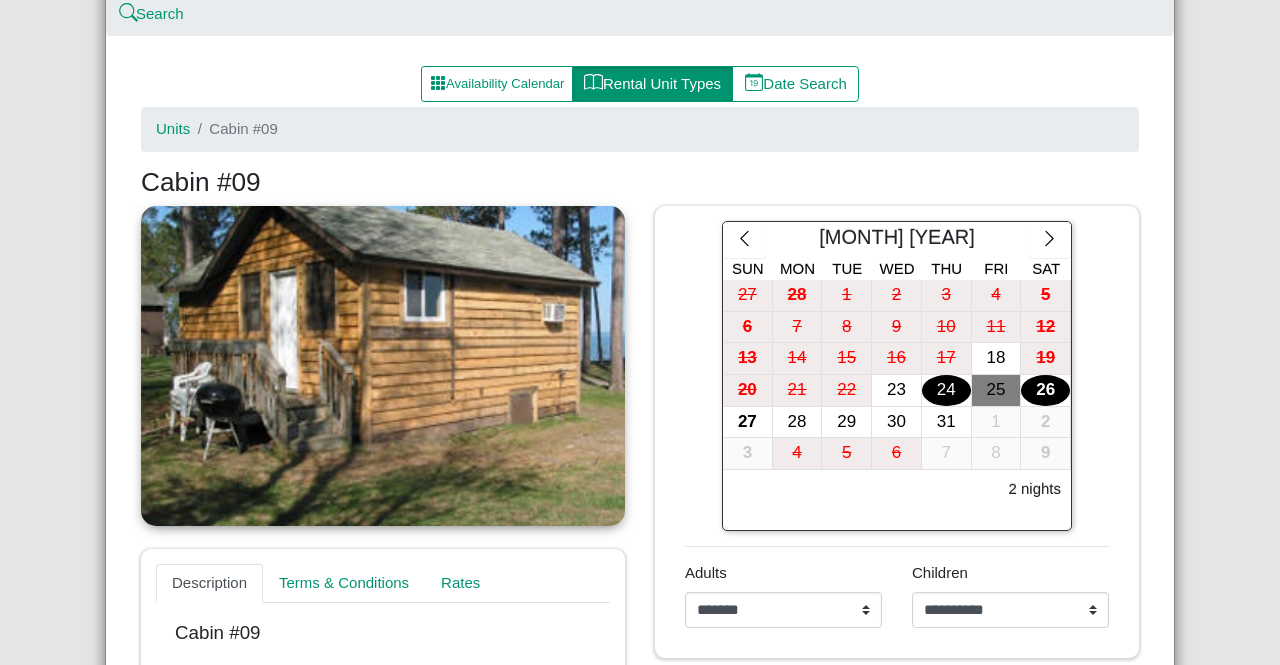 click at bounding box center [383, 366] 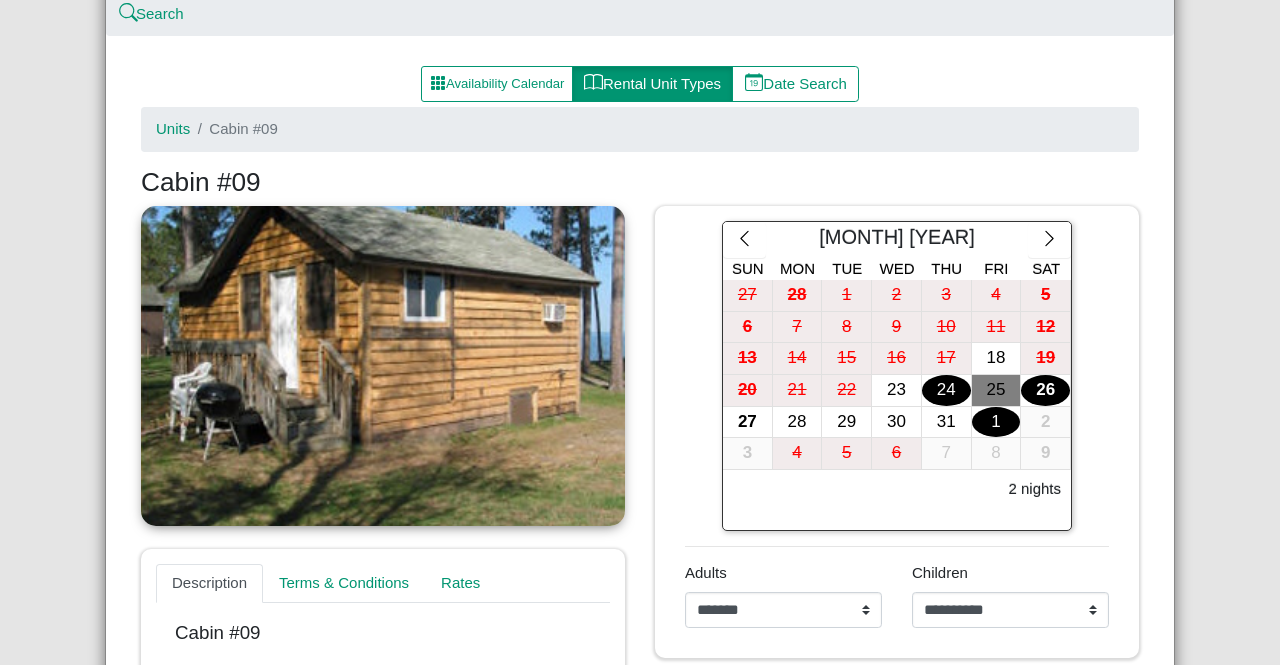 click on "1" at bounding box center (996, 422) 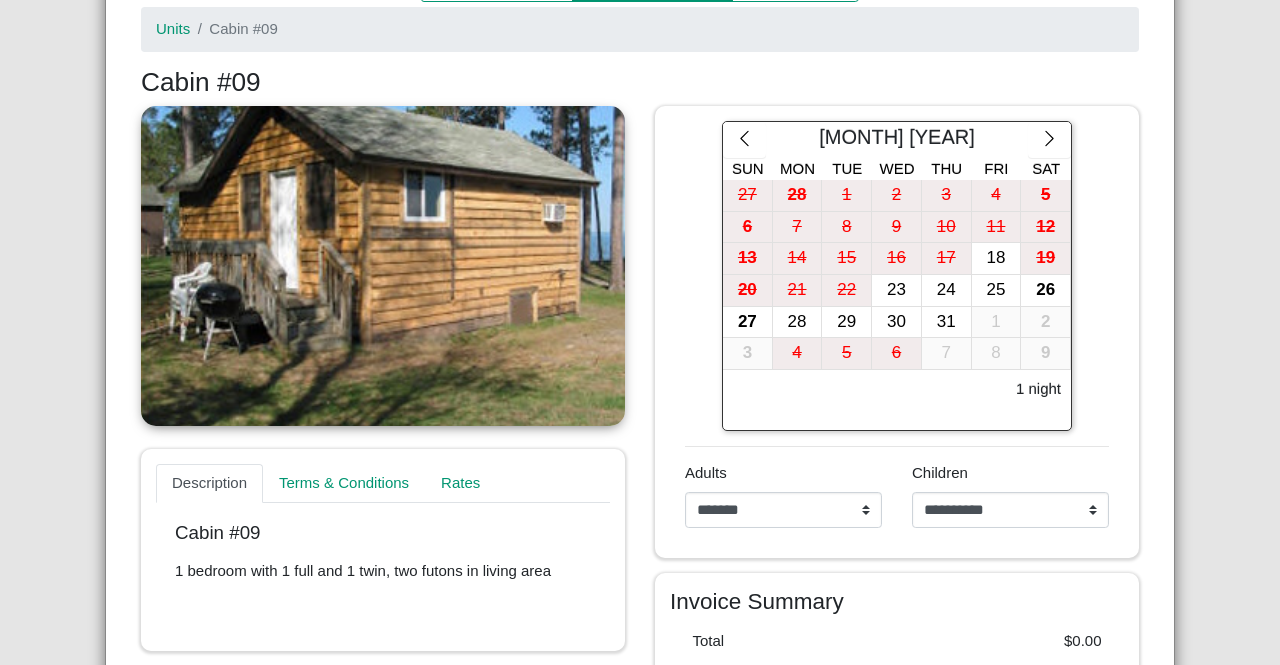 scroll, scrollTop: 580, scrollLeft: 0, axis: vertical 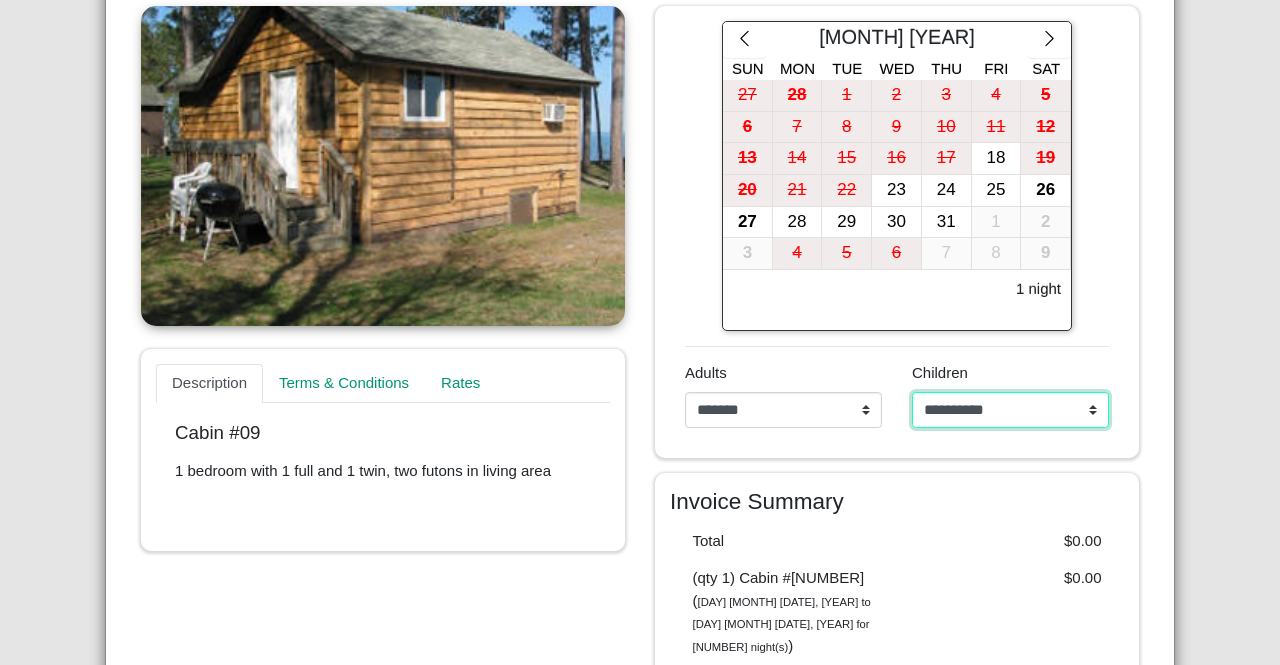 click on "**********" at bounding box center (1010, 410) 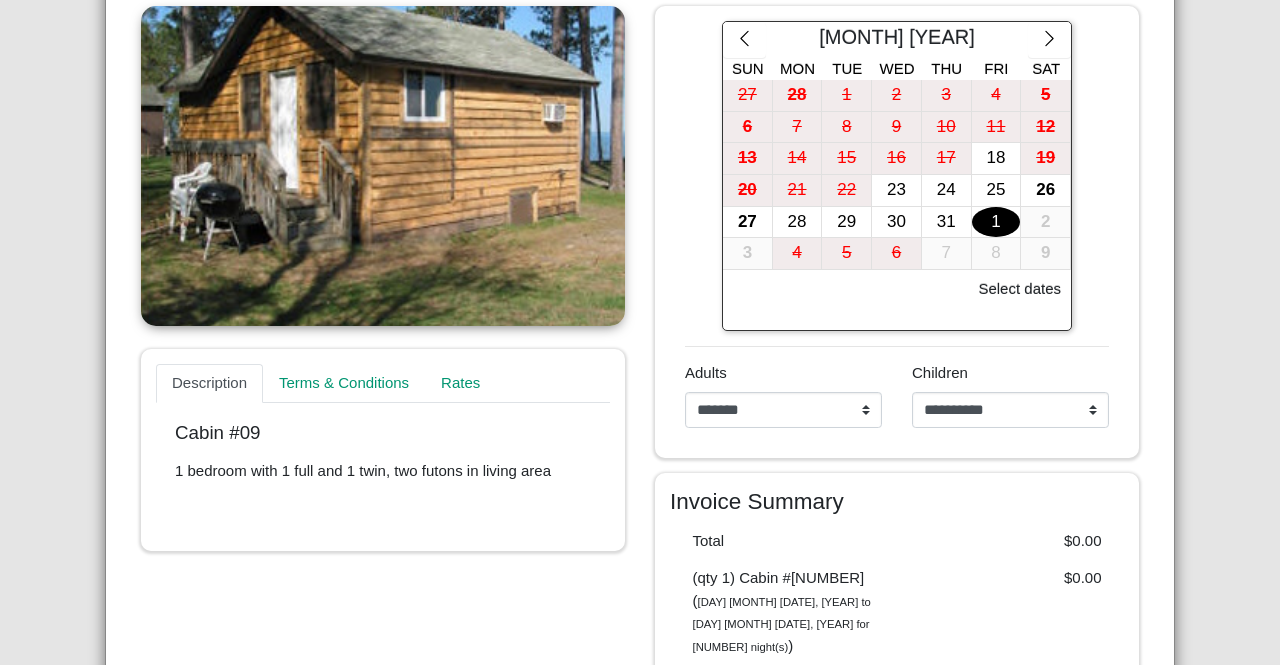 click on "1" at bounding box center [996, 222] 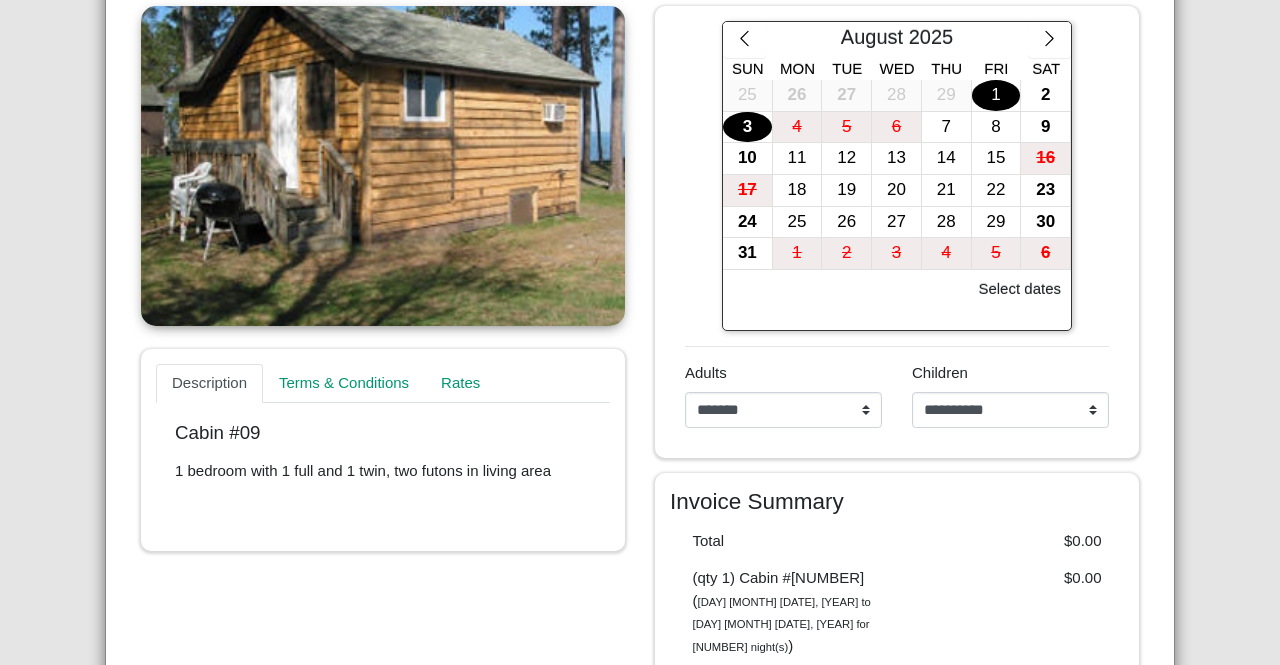 click on "3" at bounding box center (747, 127) 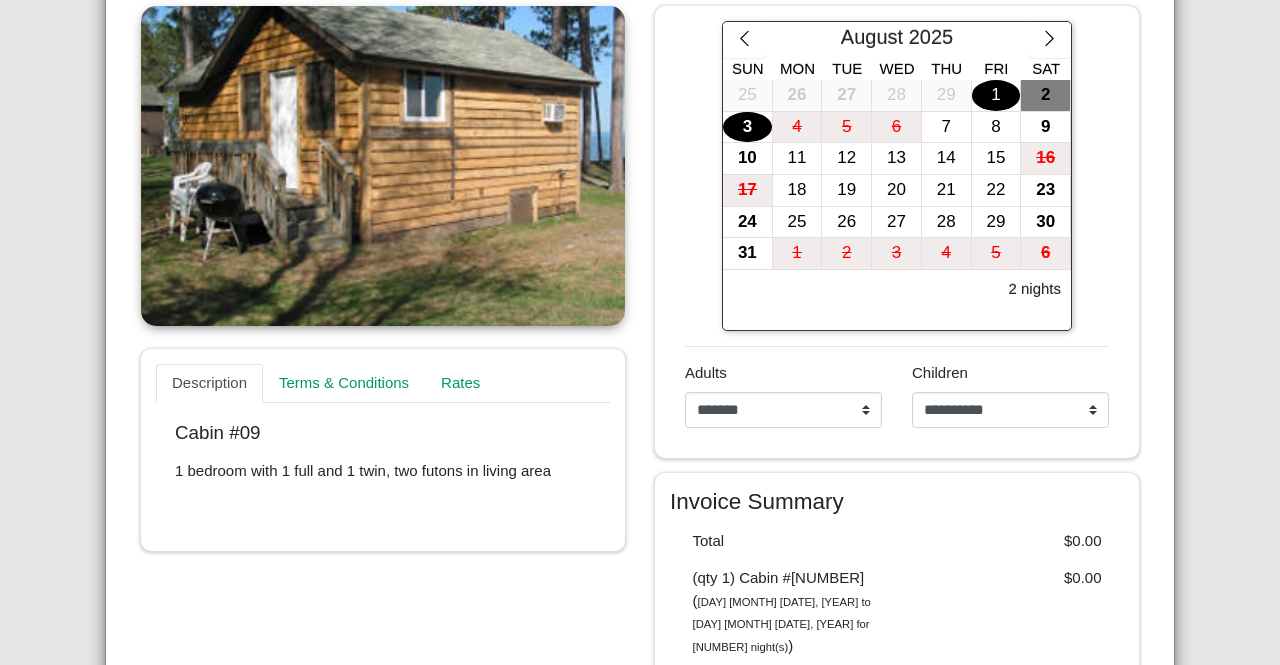 click on "1" at bounding box center (996, 95) 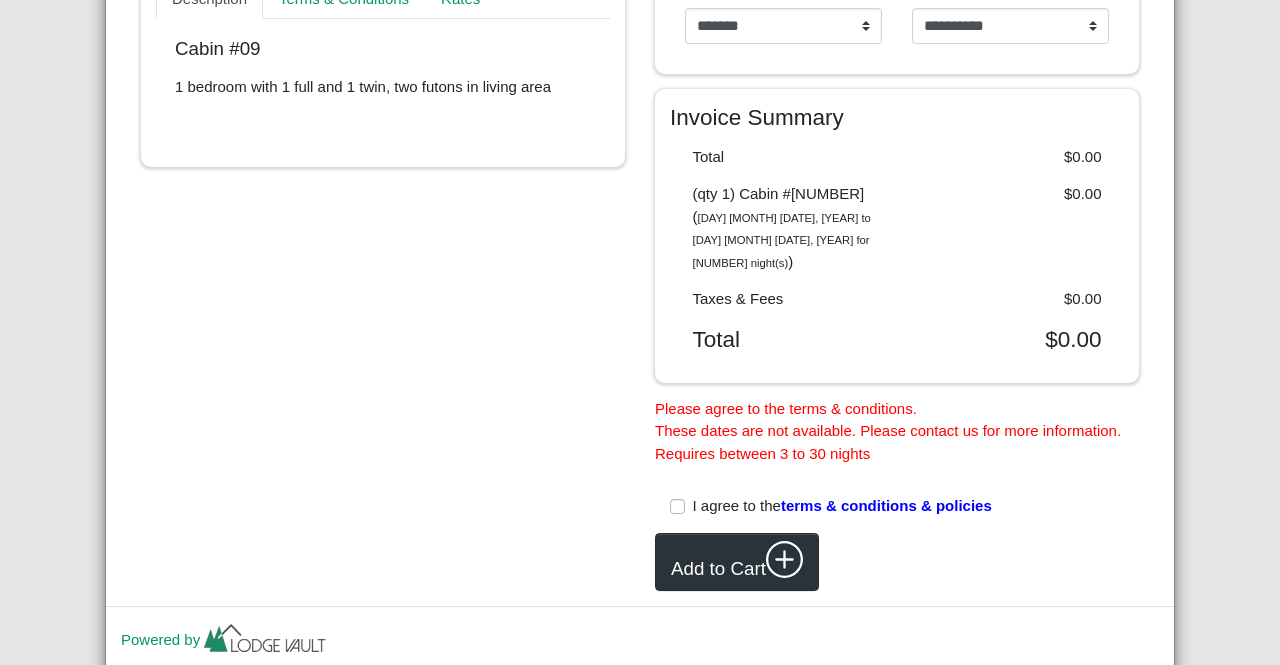 scroll, scrollTop: 980, scrollLeft: 0, axis: vertical 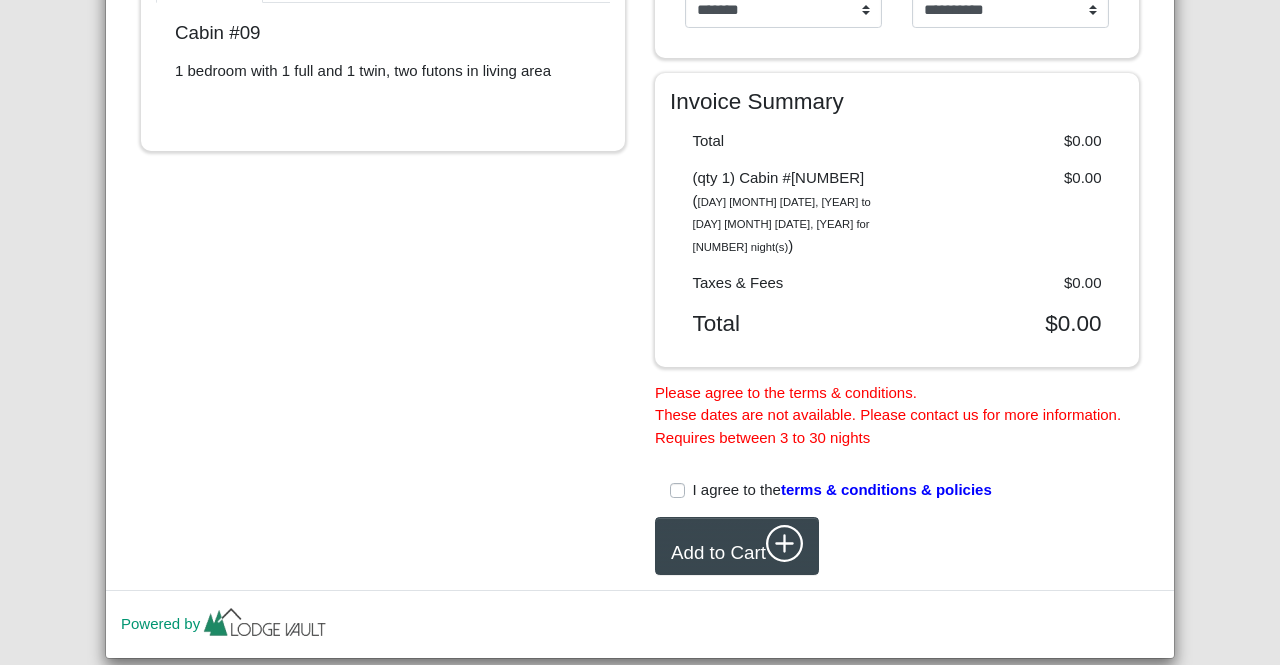 click on "I agree to the   terms & conditions & policies" at bounding box center [842, 490] 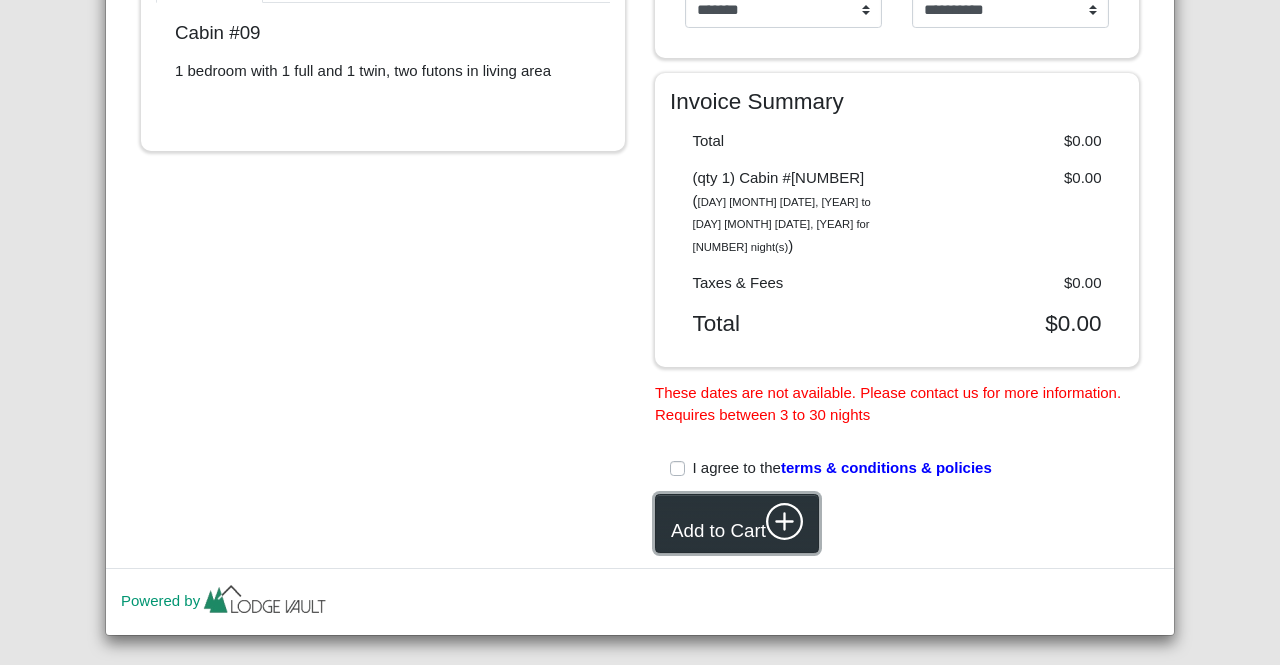 click on "Add to Cart" at bounding box center [737, 523] 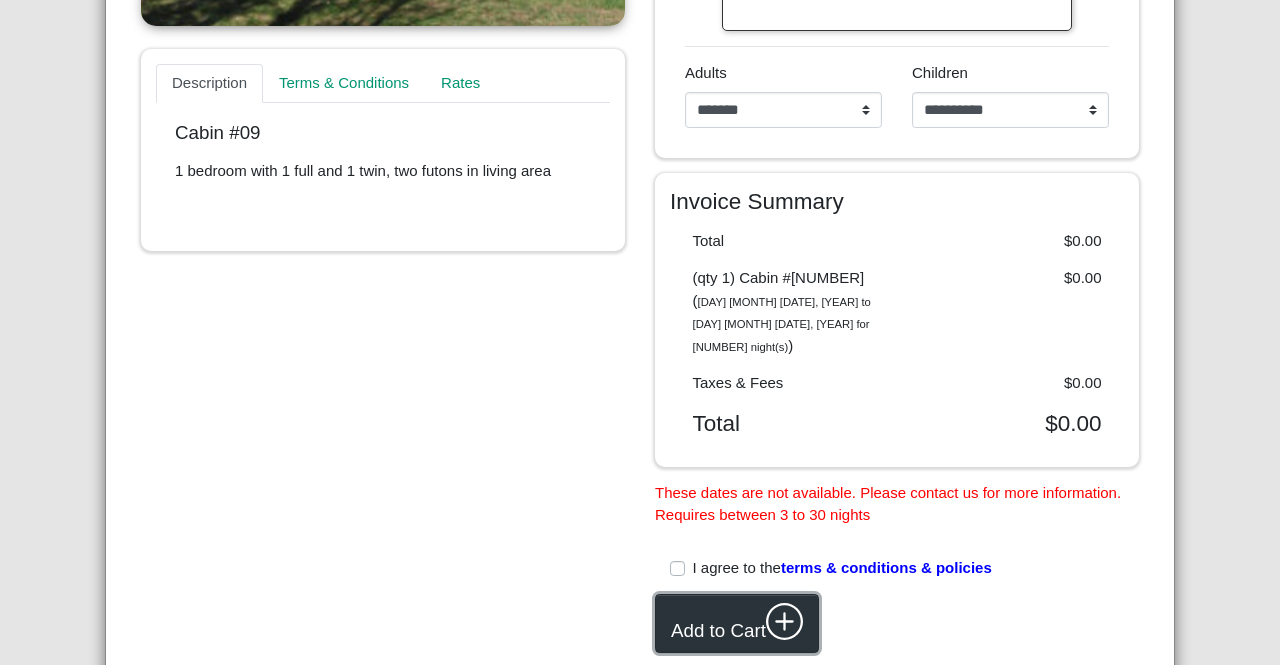scroll, scrollTop: 480, scrollLeft: 0, axis: vertical 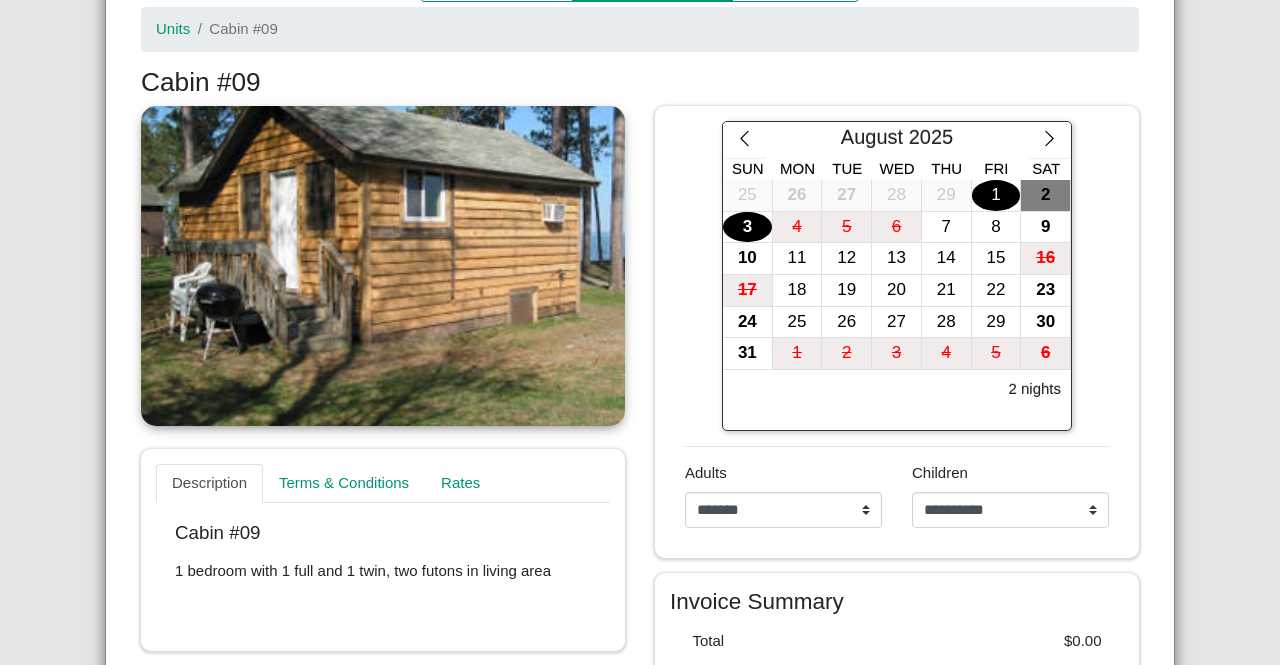 click at bounding box center [383, 266] 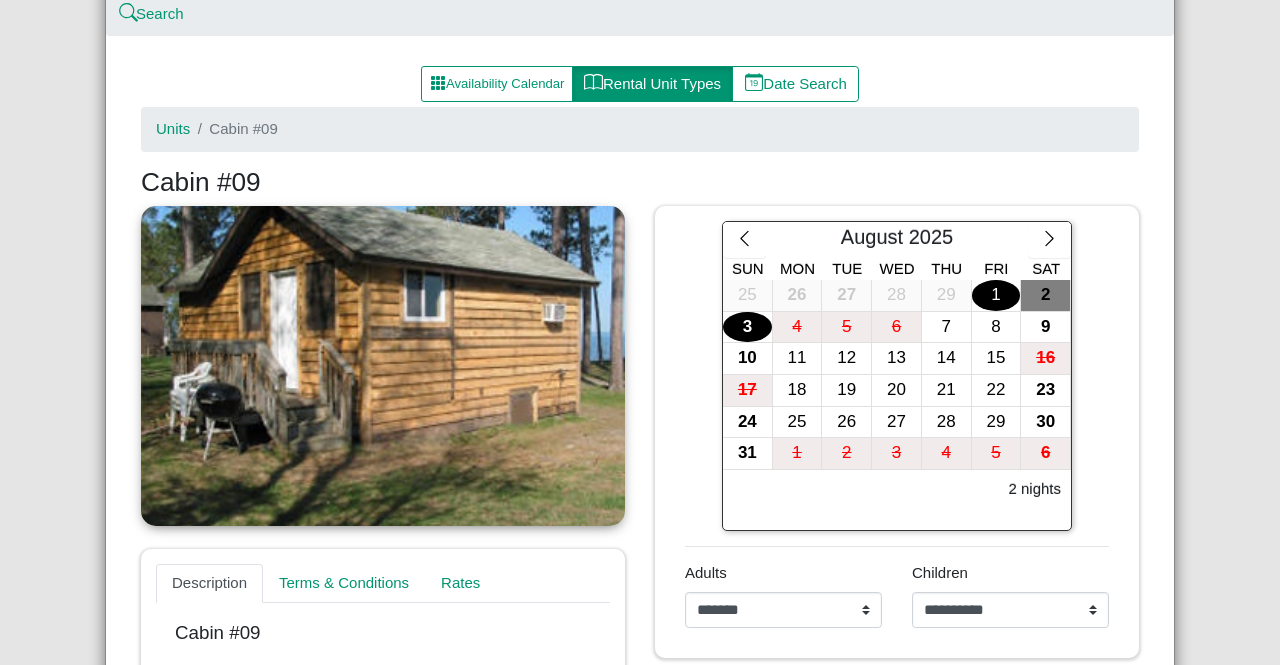 scroll, scrollTop: 580, scrollLeft: 0, axis: vertical 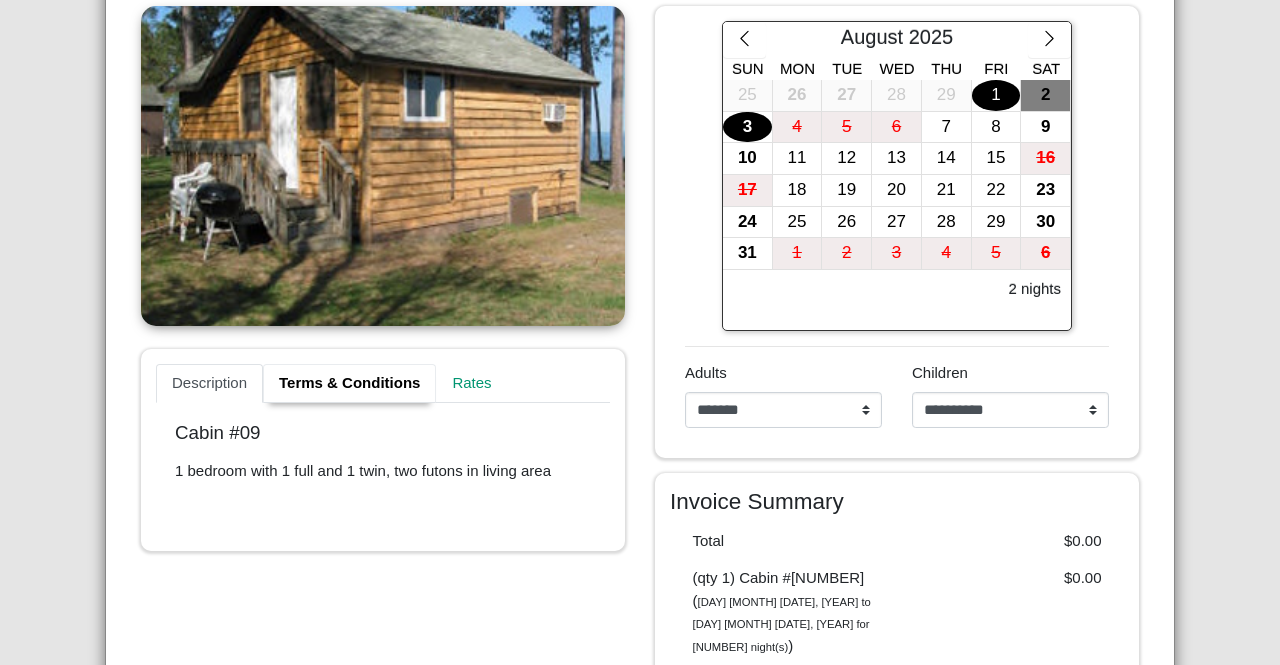 click on "Terms & Conditions" at bounding box center [349, 384] 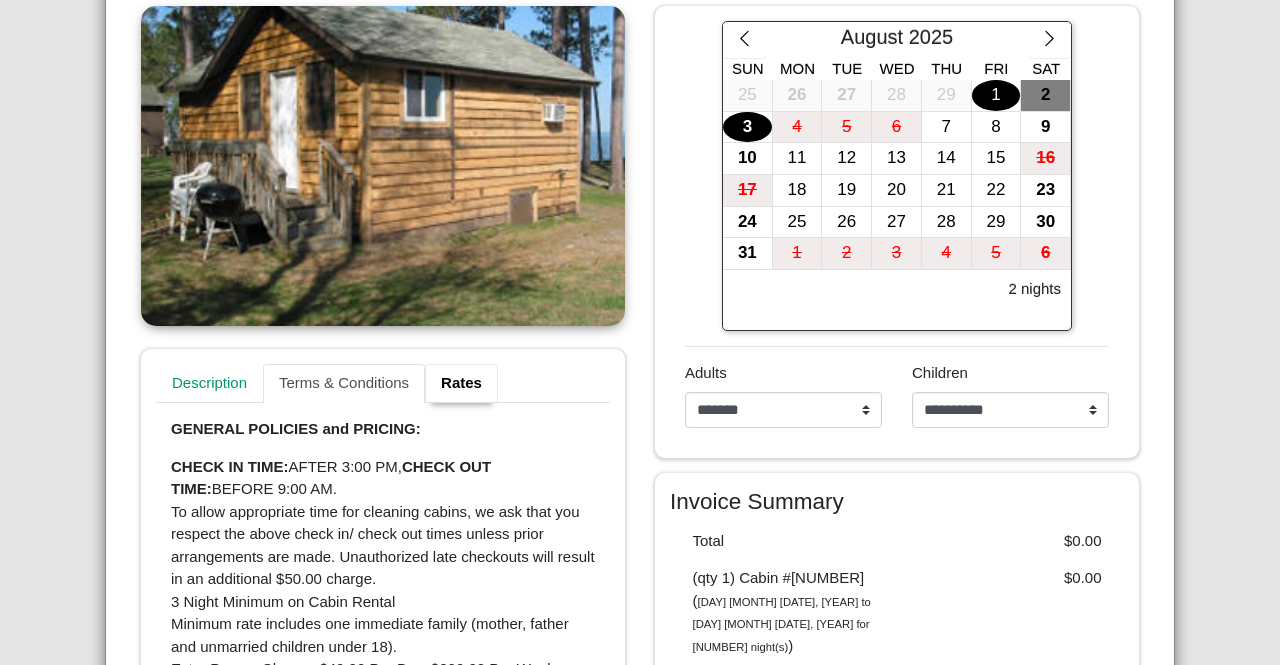 click on "Rates" at bounding box center [461, 384] 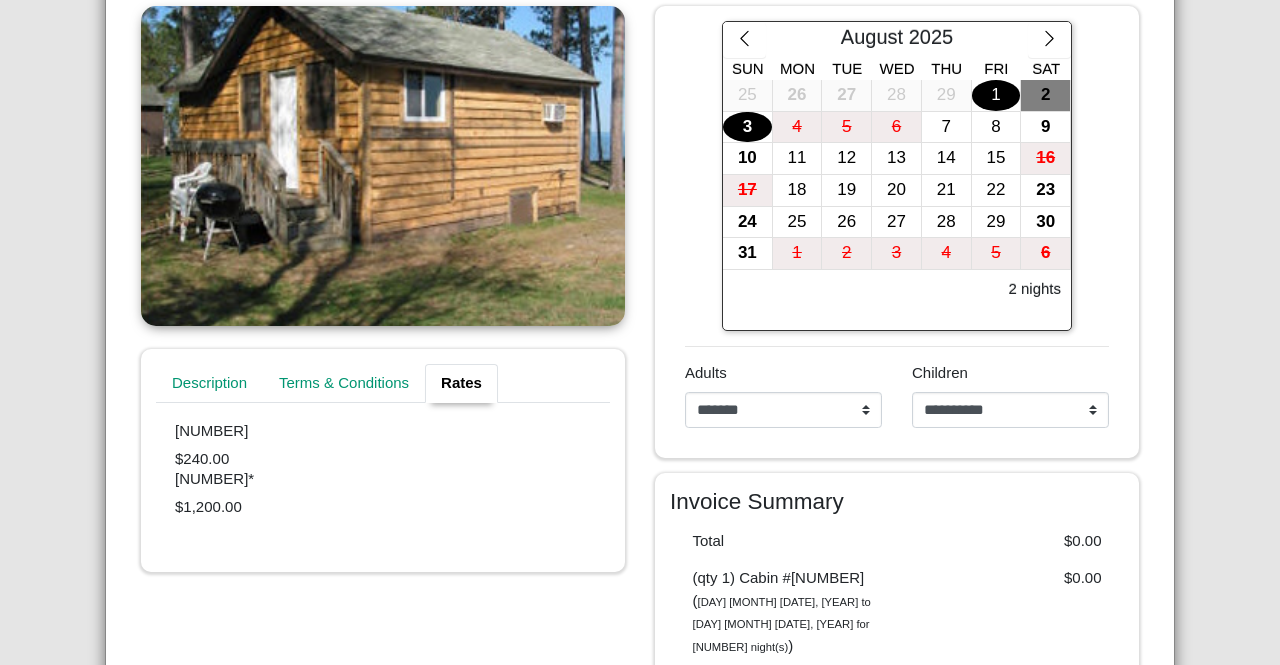 scroll, scrollTop: 380, scrollLeft: 0, axis: vertical 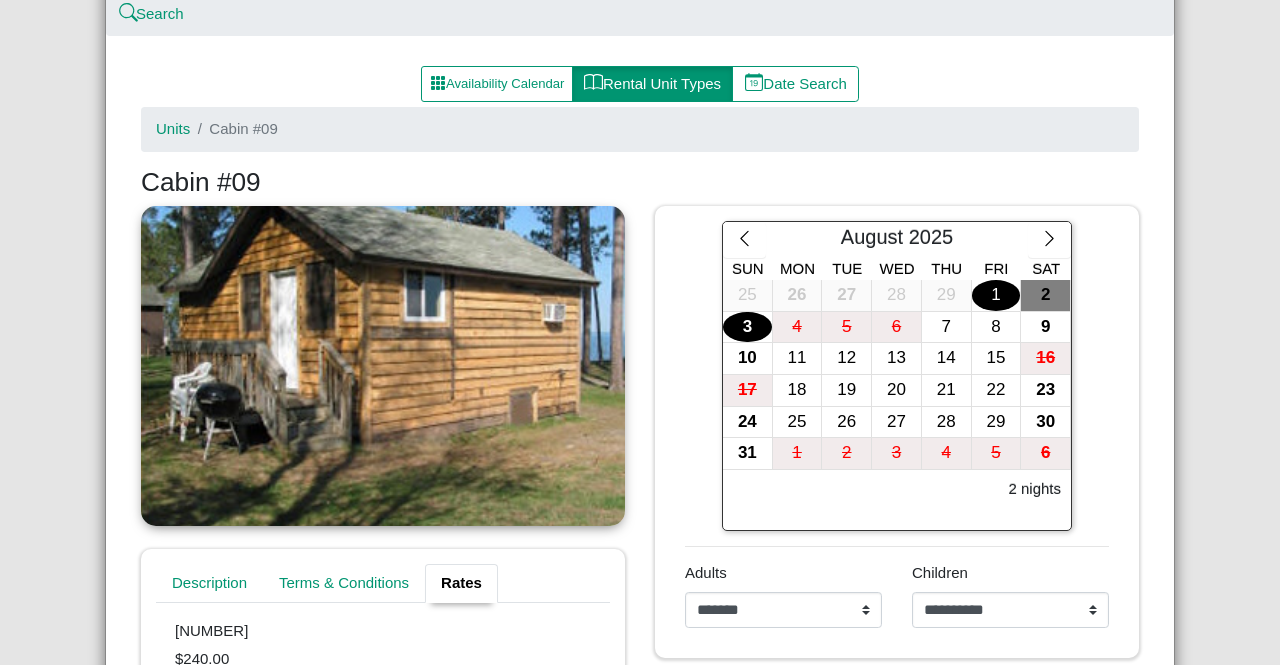 click at bounding box center [383, 366] 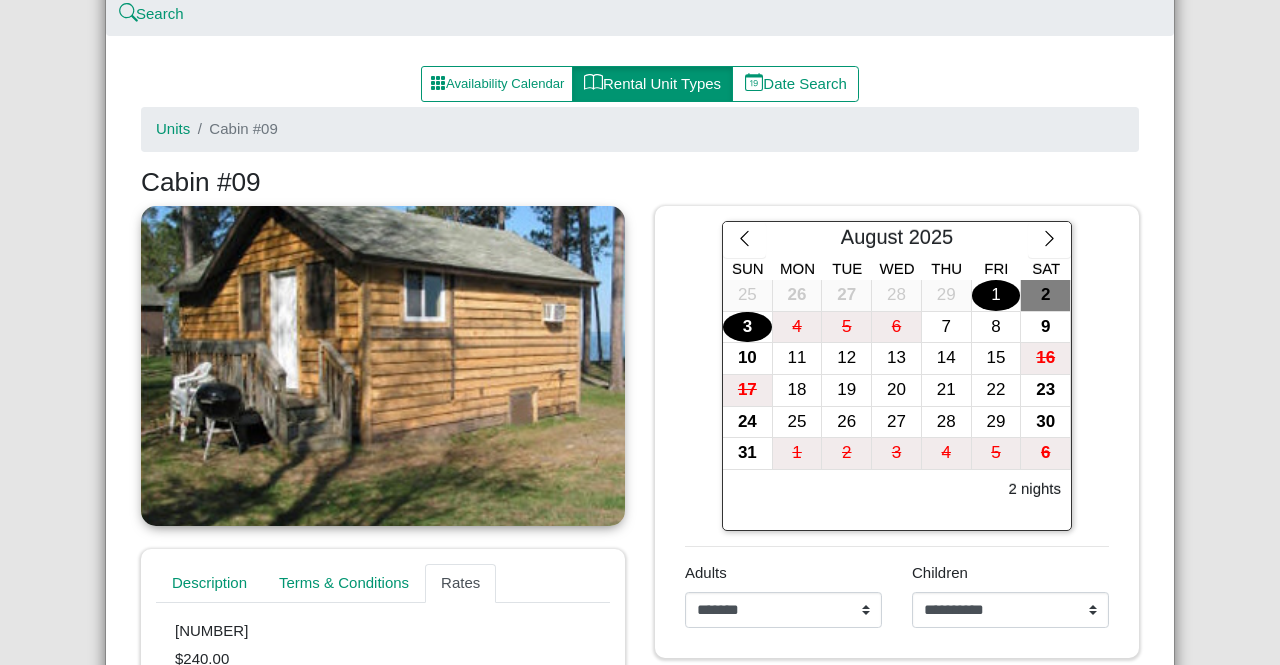 click at bounding box center [383, 366] 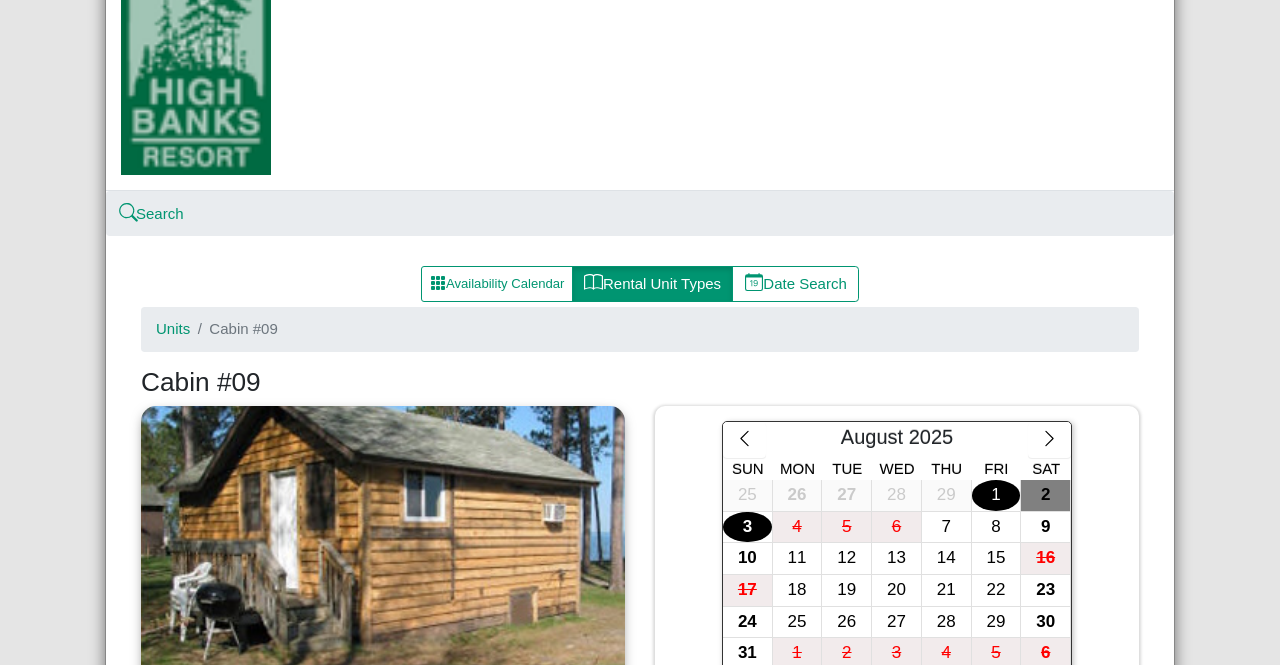 scroll, scrollTop: 0, scrollLeft: 0, axis: both 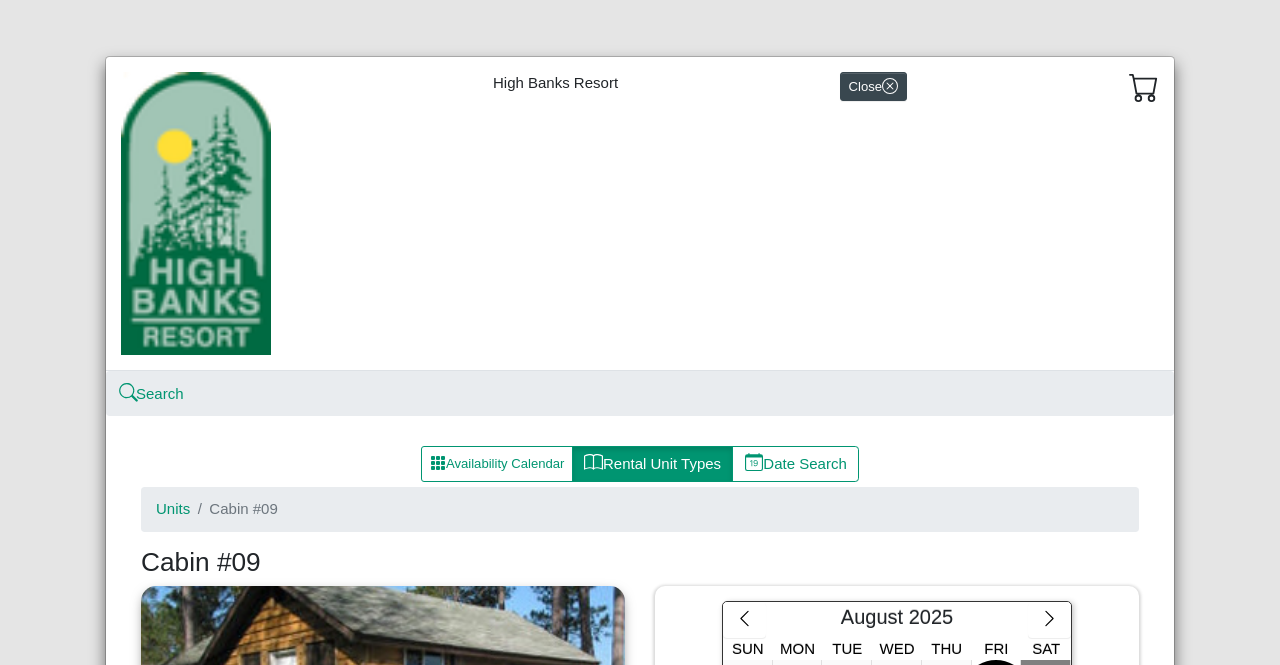 click 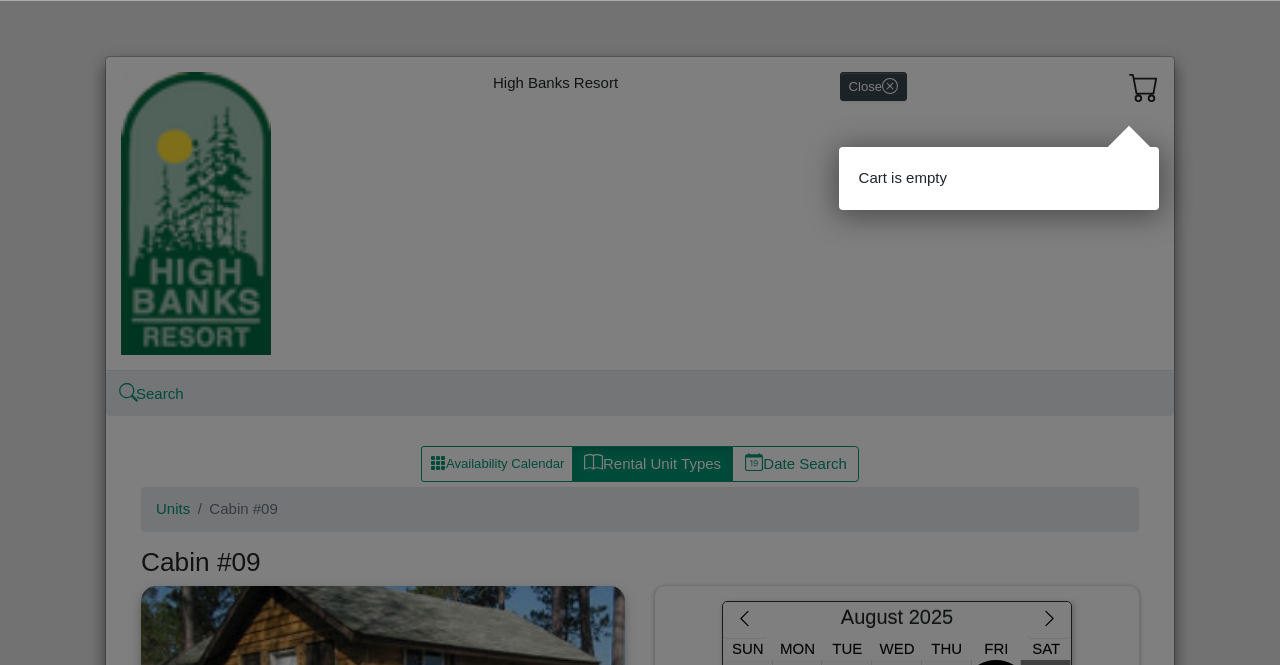 click at bounding box center (640, 332) 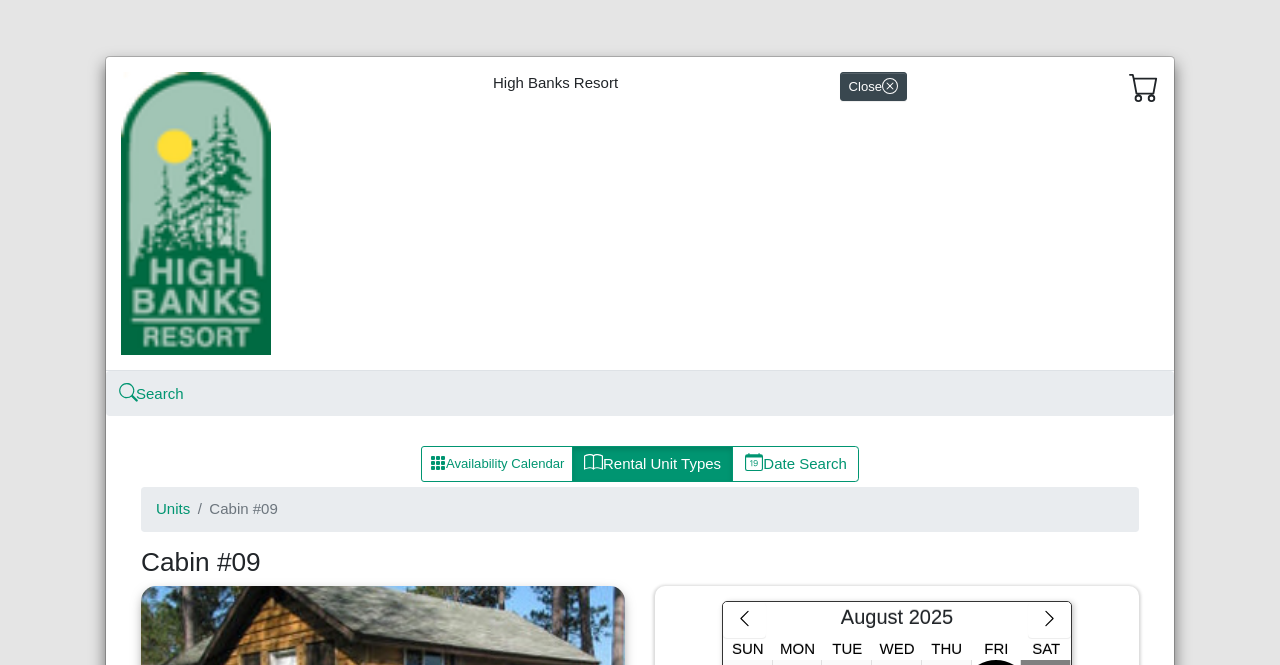 scroll, scrollTop: 400, scrollLeft: 0, axis: vertical 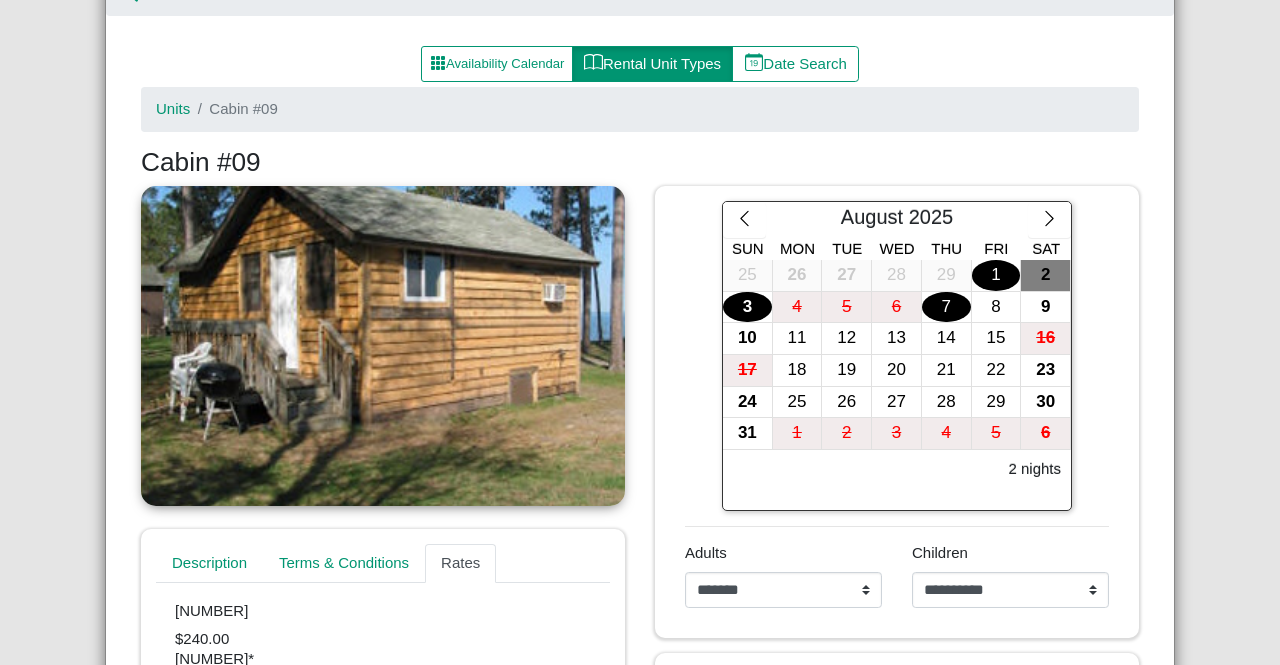click on "7" at bounding box center [946, 307] 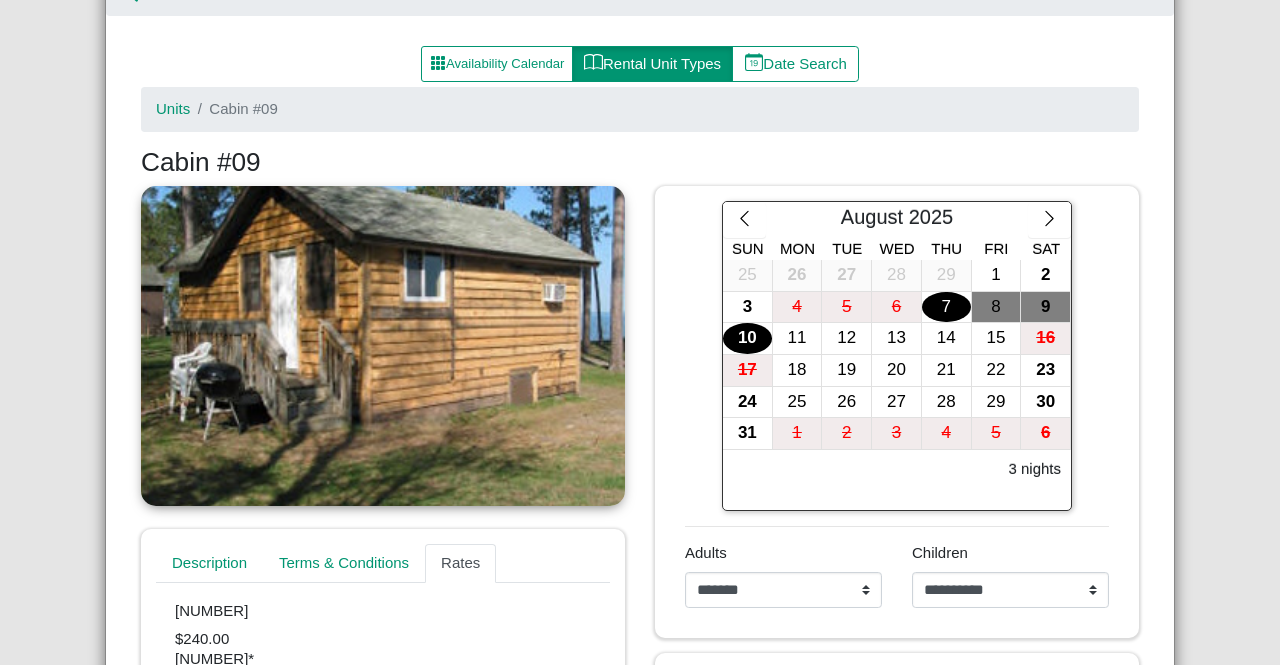 click on "10" at bounding box center (747, 338) 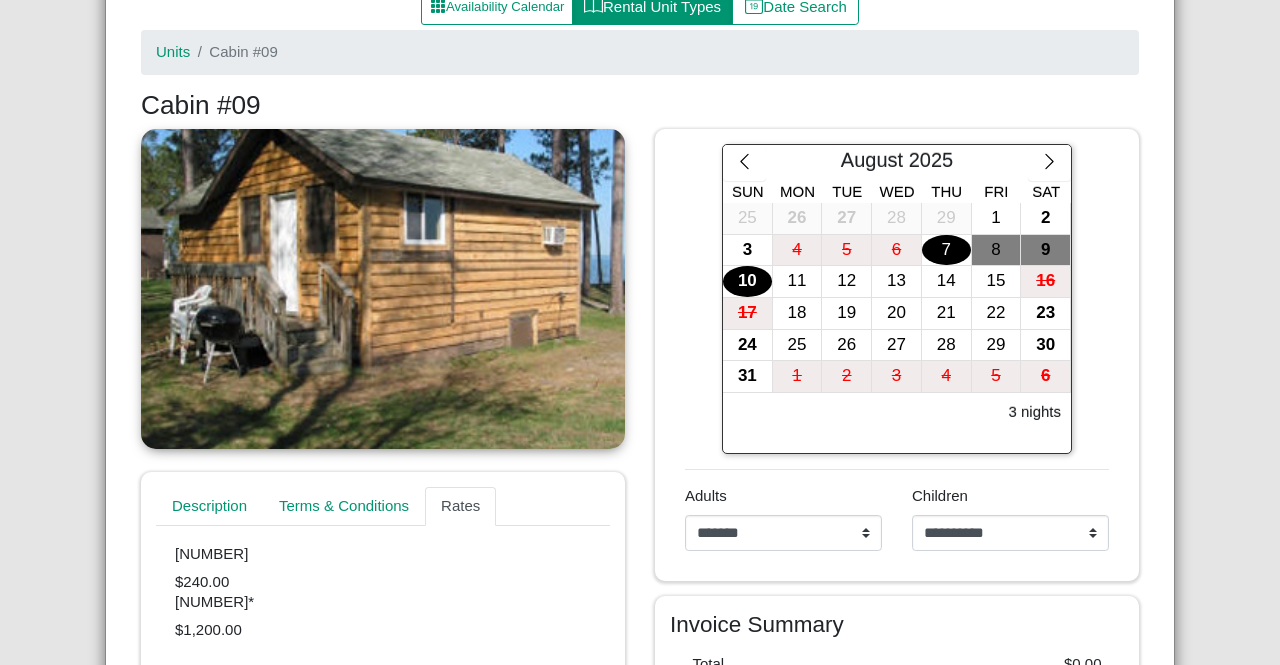 scroll, scrollTop: 357, scrollLeft: 0, axis: vertical 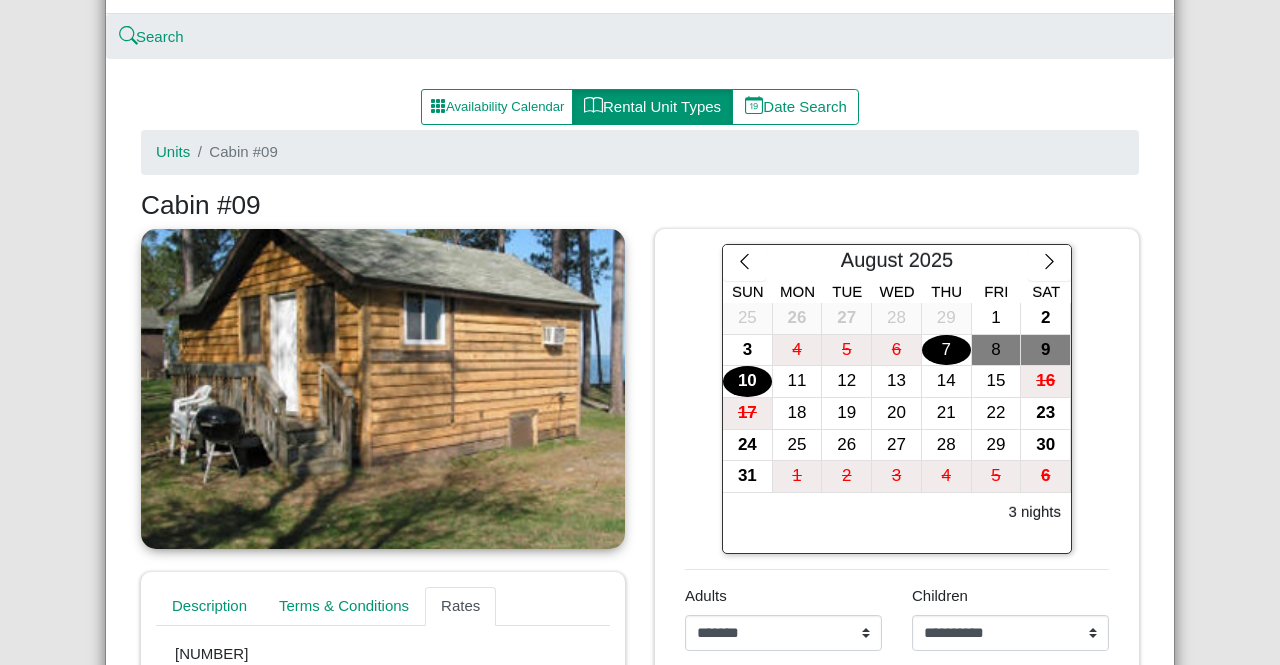 click on "**********" at bounding box center (897, 691) 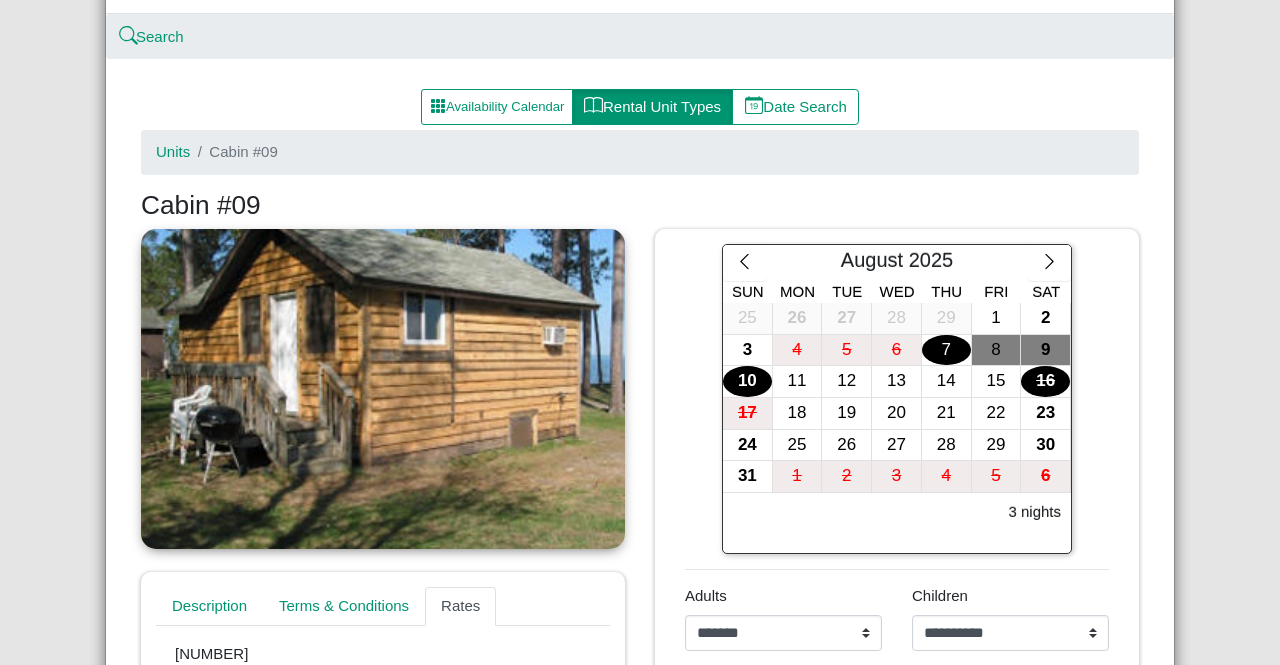 click on "16" at bounding box center [1045, 381] 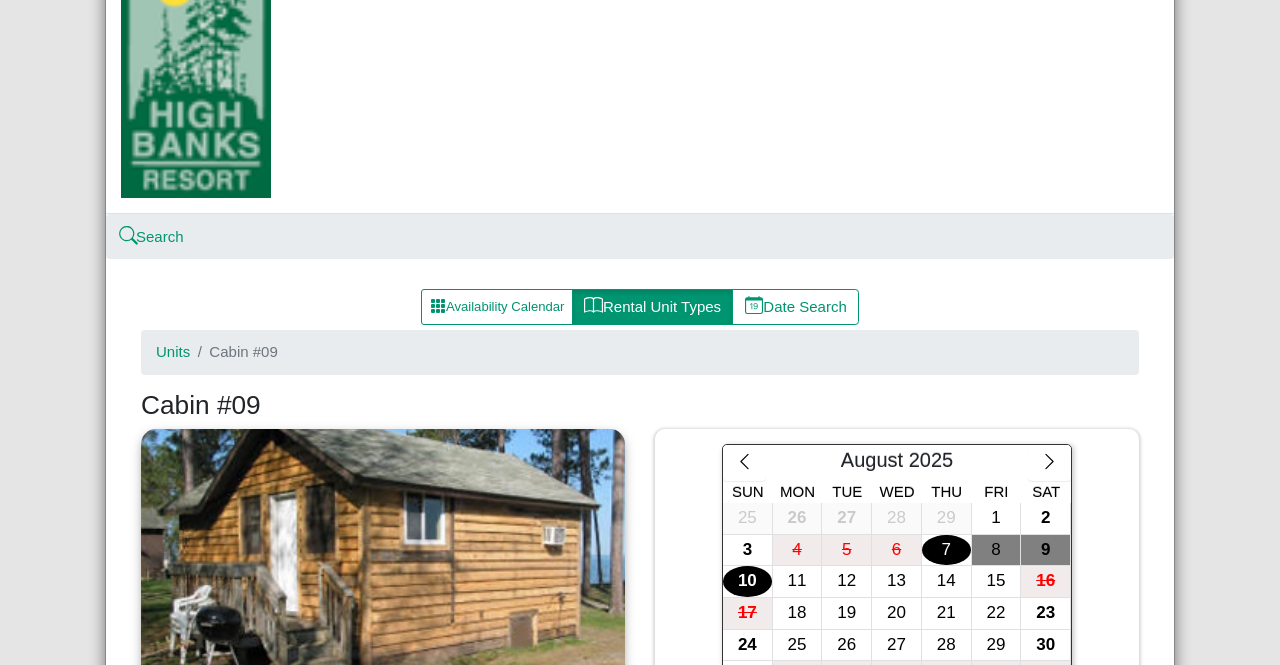scroll, scrollTop: 0, scrollLeft: 0, axis: both 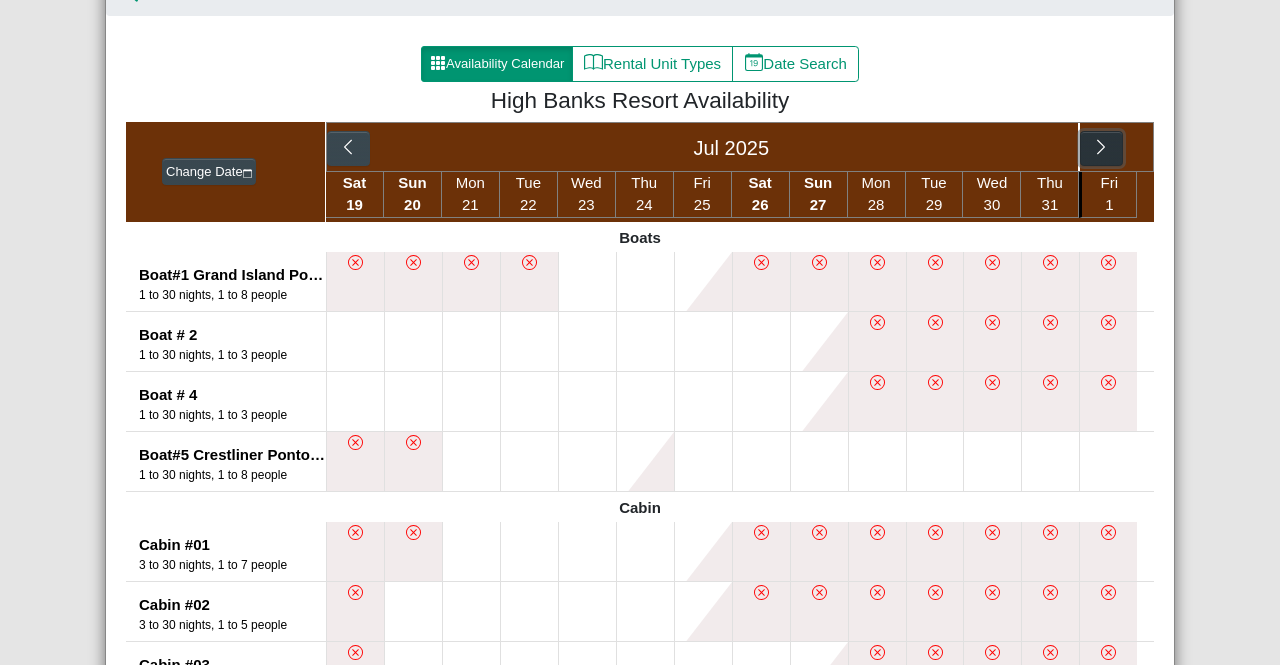 click 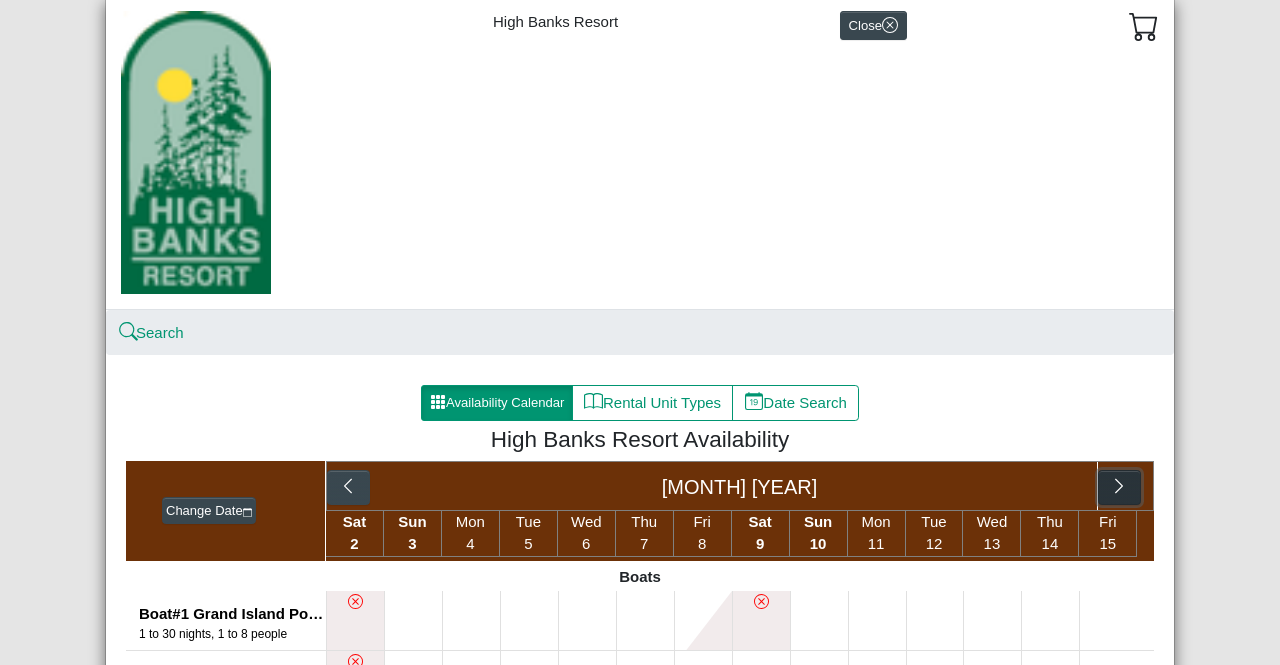 scroll, scrollTop: 0, scrollLeft: 0, axis: both 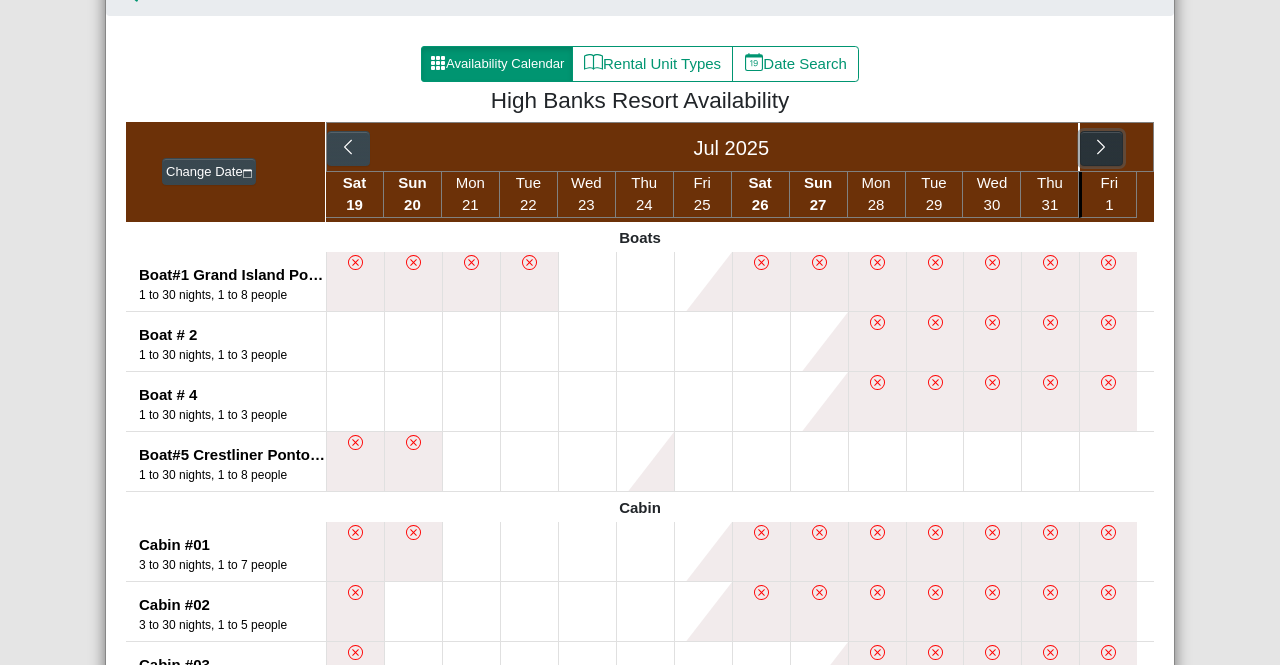 click 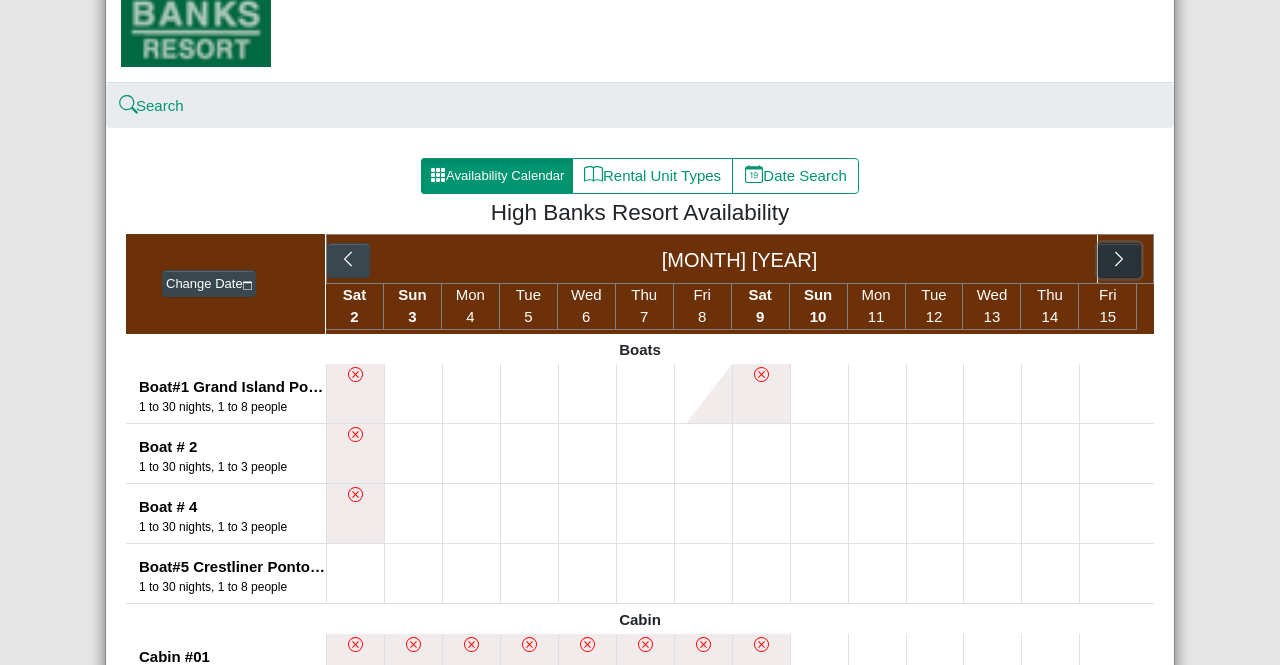 scroll, scrollTop: 300, scrollLeft: 0, axis: vertical 